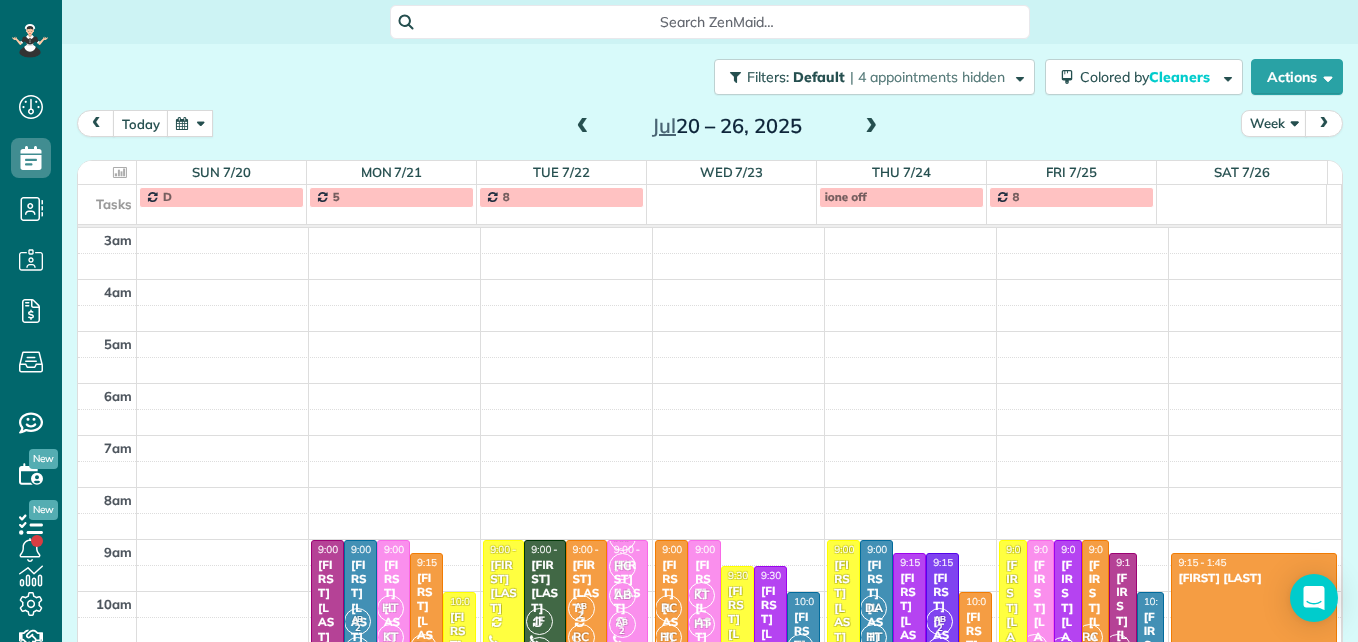 scroll, scrollTop: 0, scrollLeft: 0, axis: both 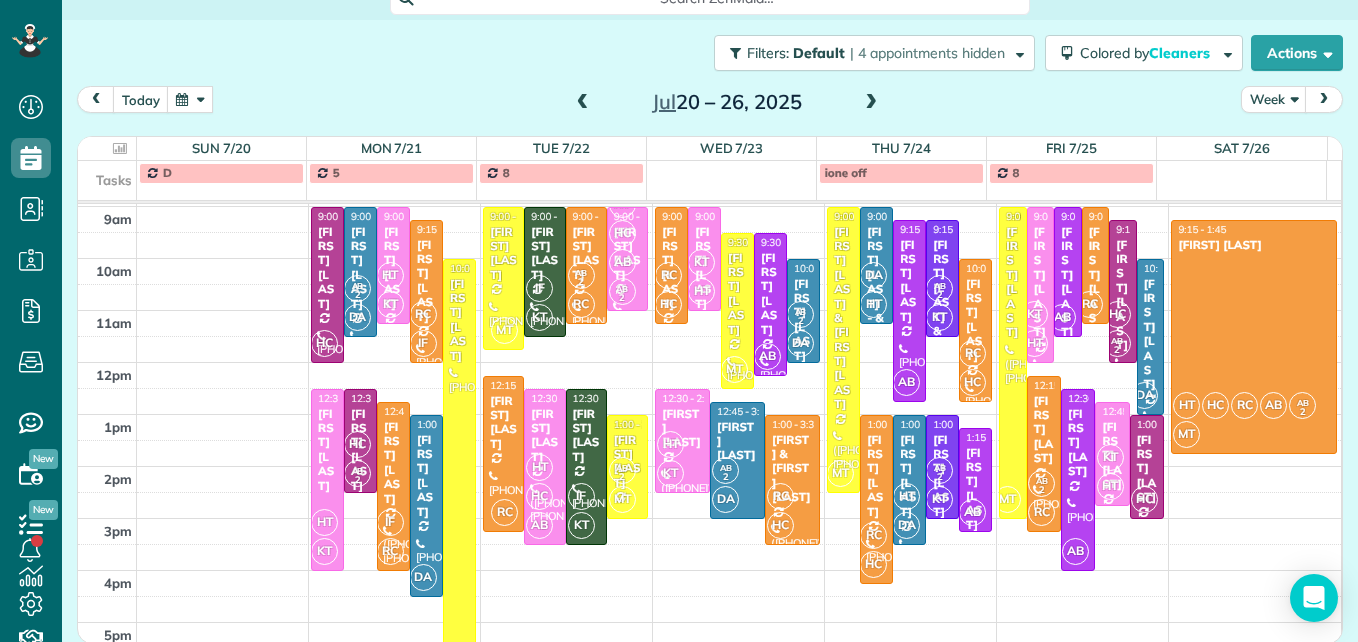 drag, startPoint x: 0, startPoint y: 0, endPoint x: 859, endPoint y: 110, distance: 866.0144 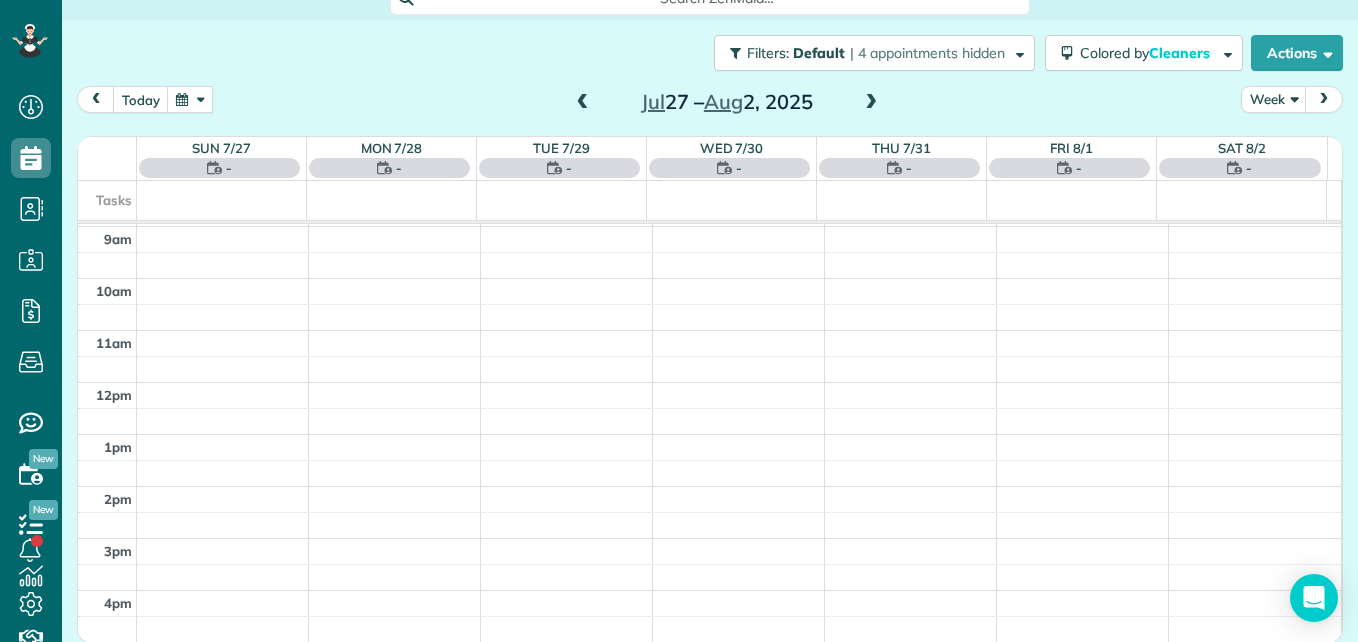 scroll, scrollTop: 209, scrollLeft: 0, axis: vertical 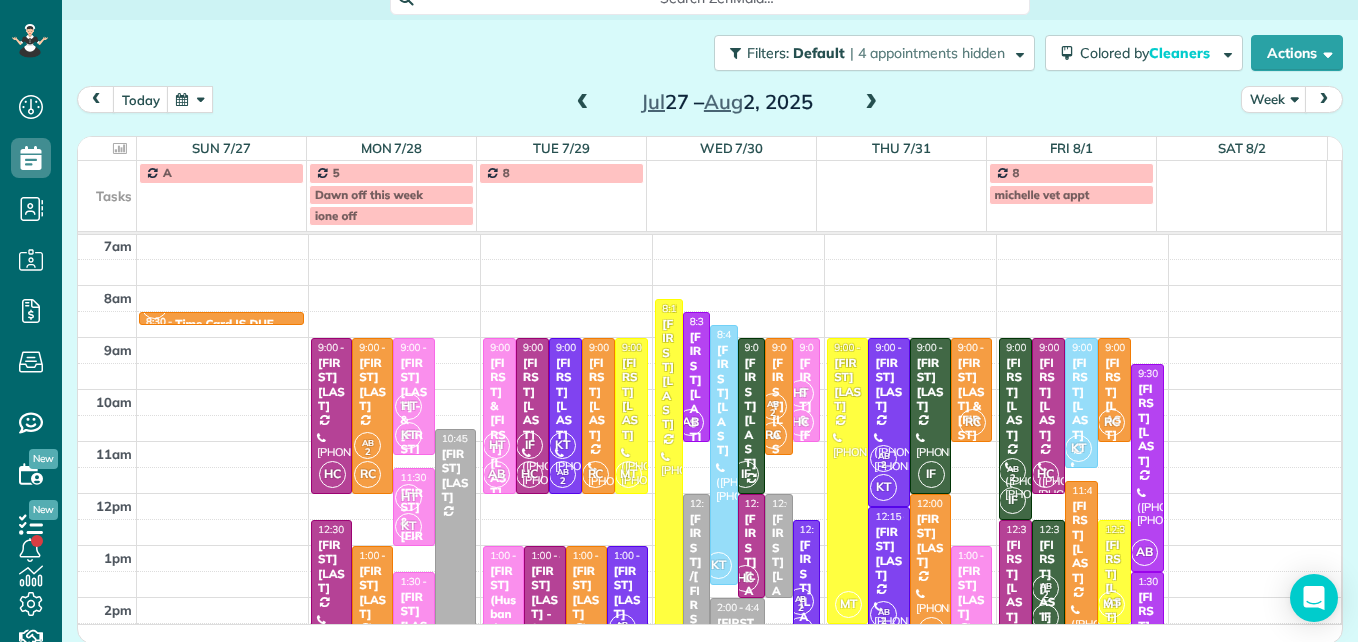 click at bounding box center [871, 103] 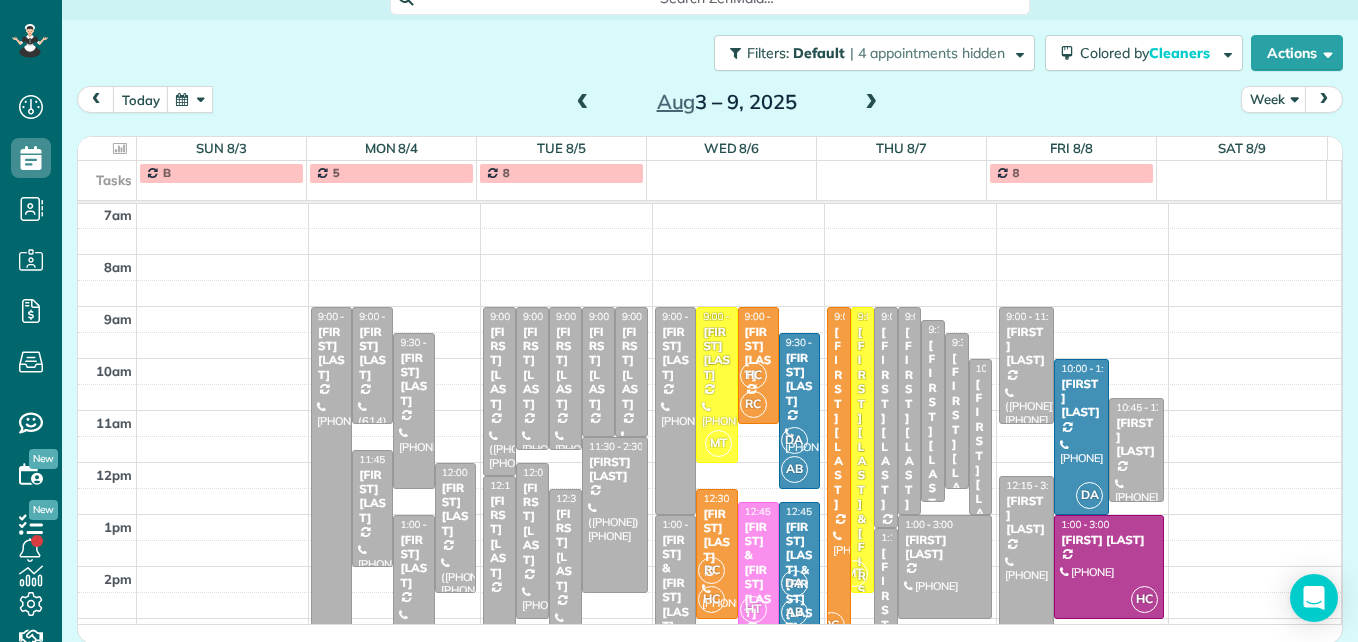 click at bounding box center [871, 103] 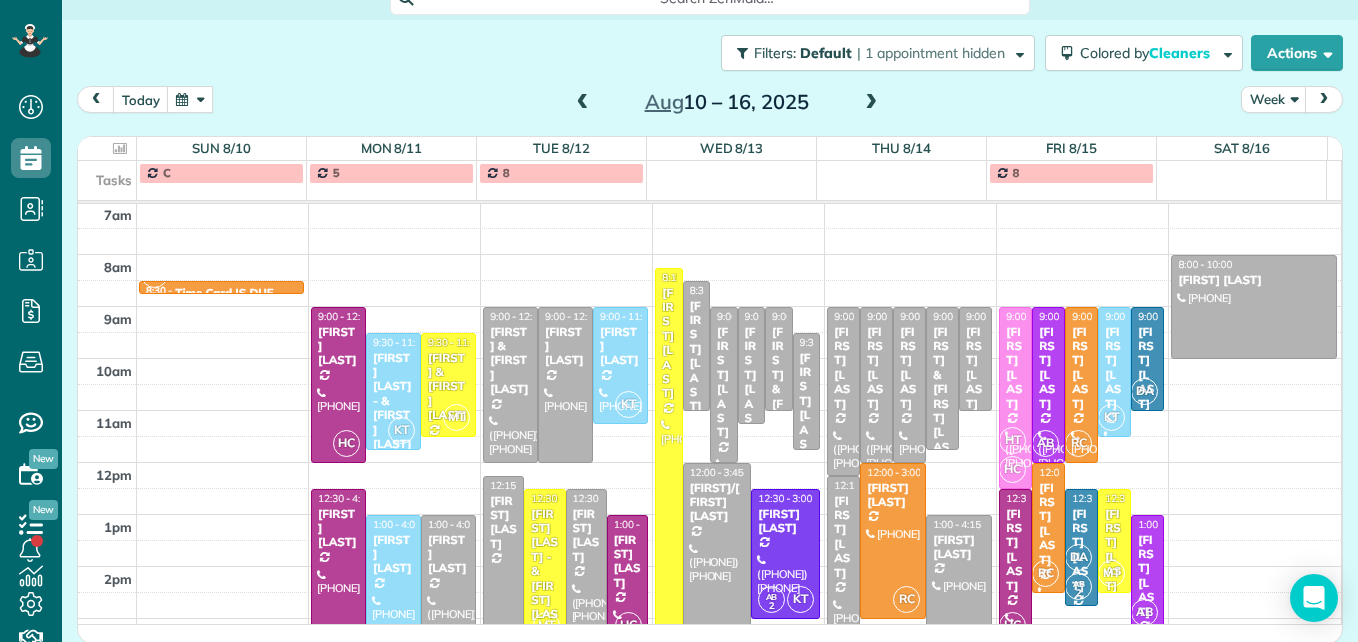 click at bounding box center [871, 103] 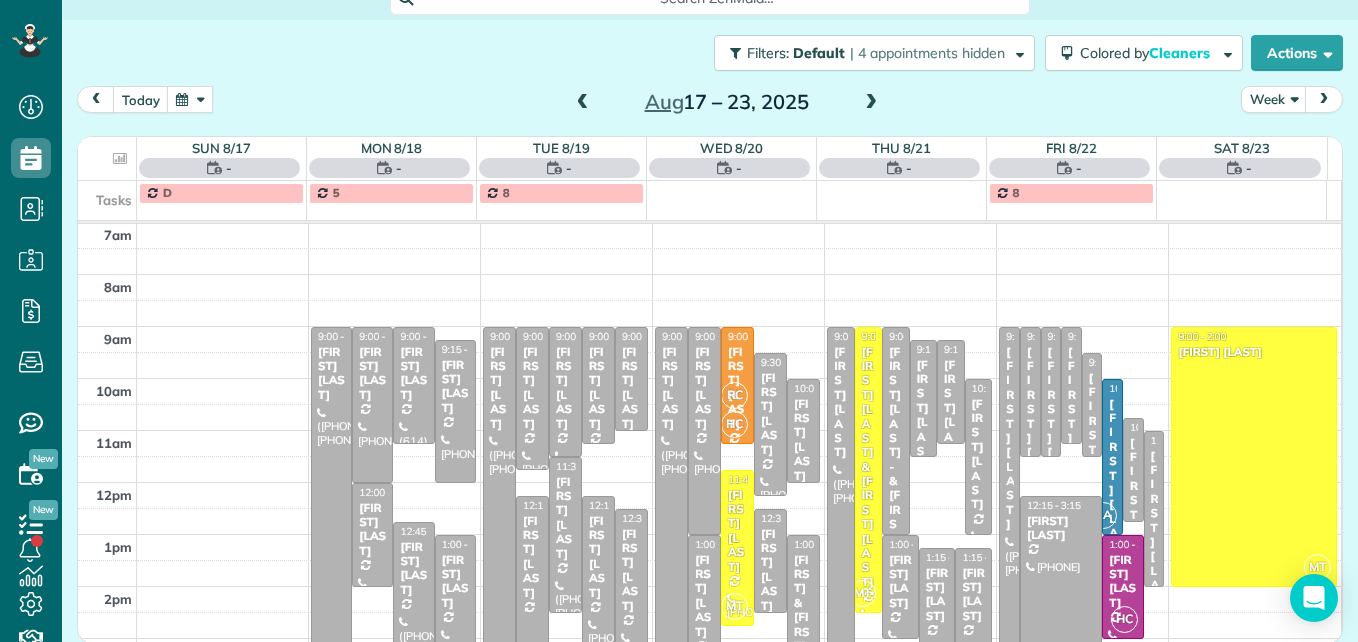 click at bounding box center (871, 103) 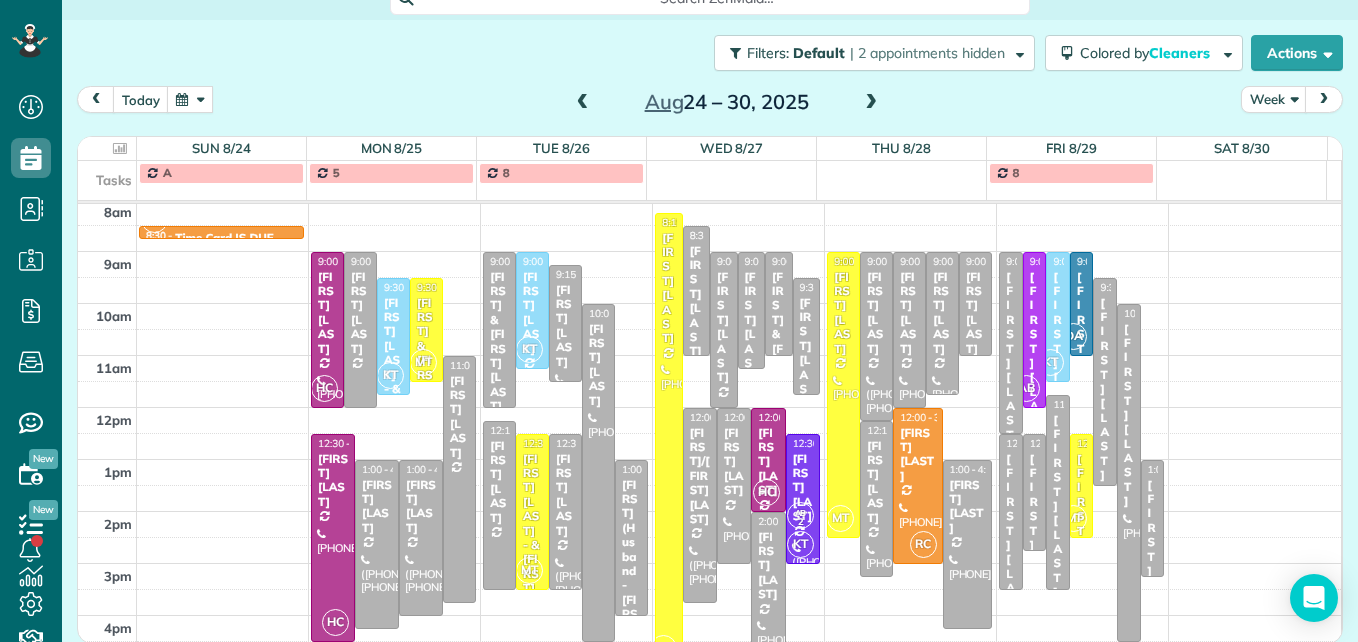 scroll, scrollTop: 309, scrollLeft: 0, axis: vertical 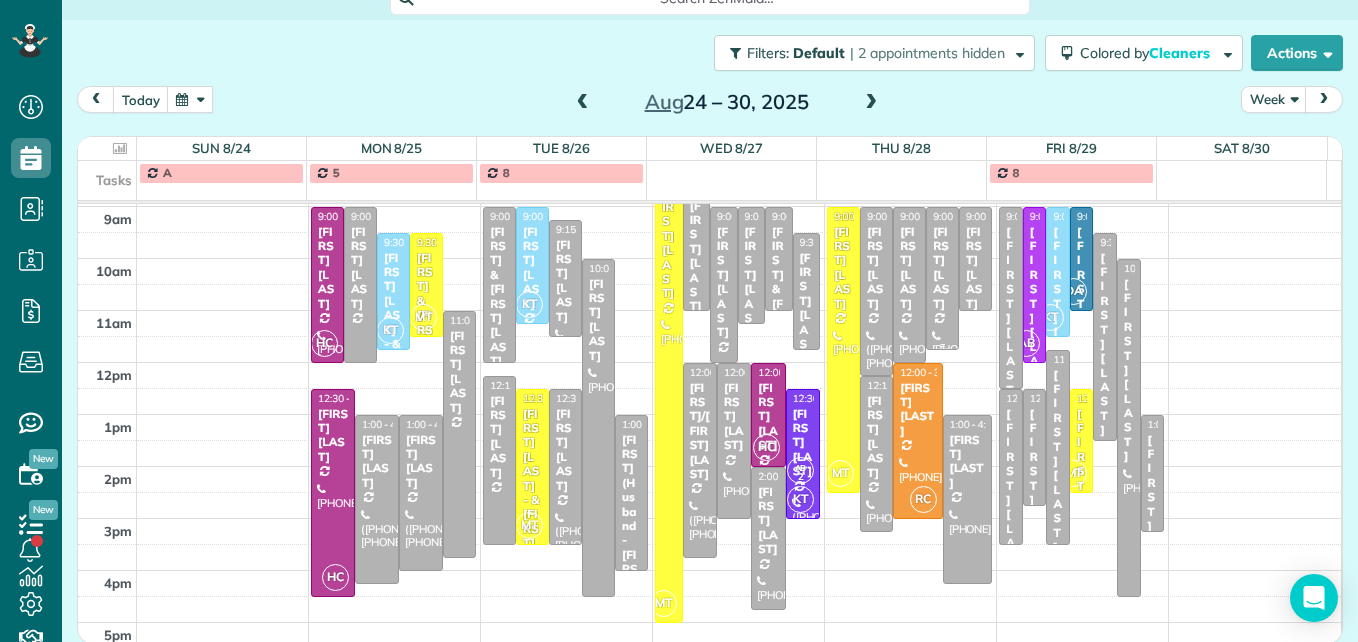 click on "[FIRST] [LAST]" at bounding box center [942, 268] 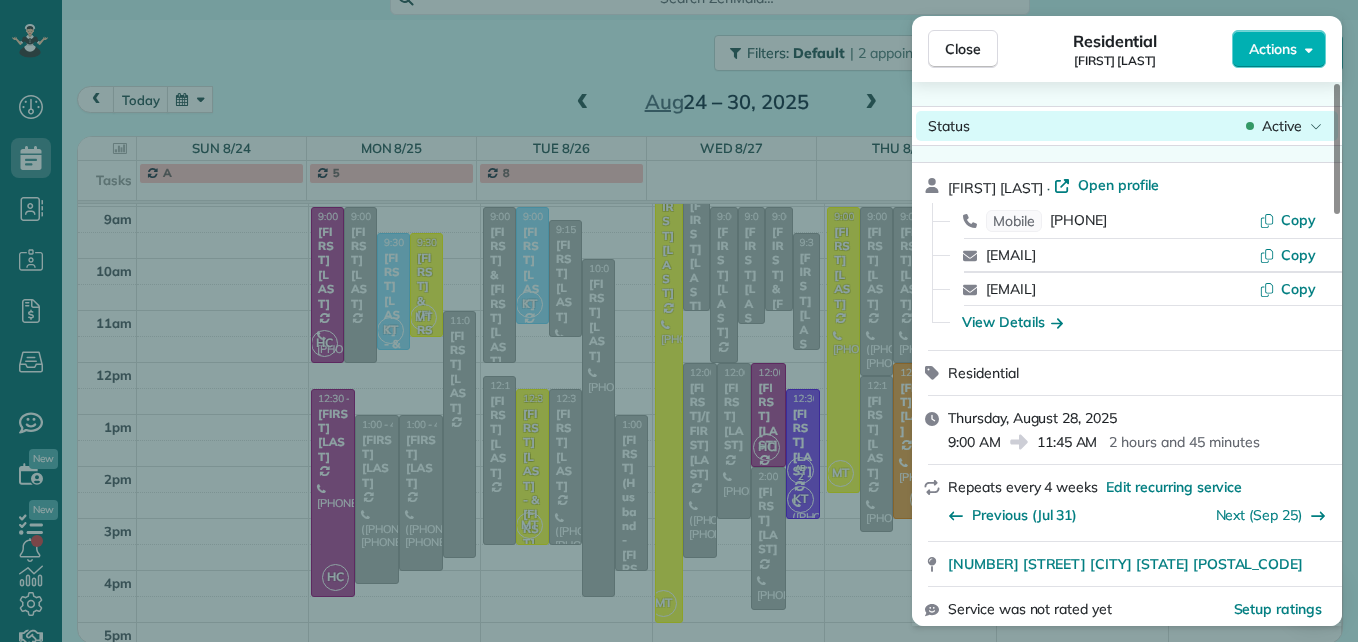 click on "Active" at bounding box center (1282, 126) 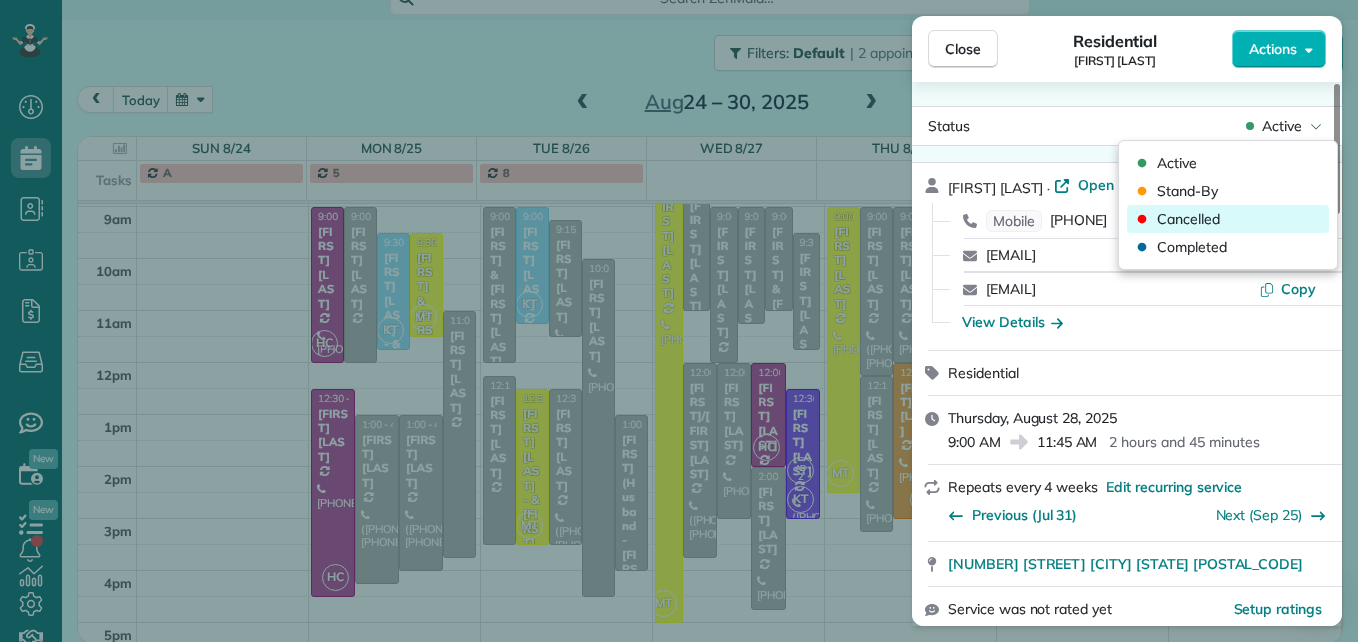 click on "Cancelled" at bounding box center (1228, 219) 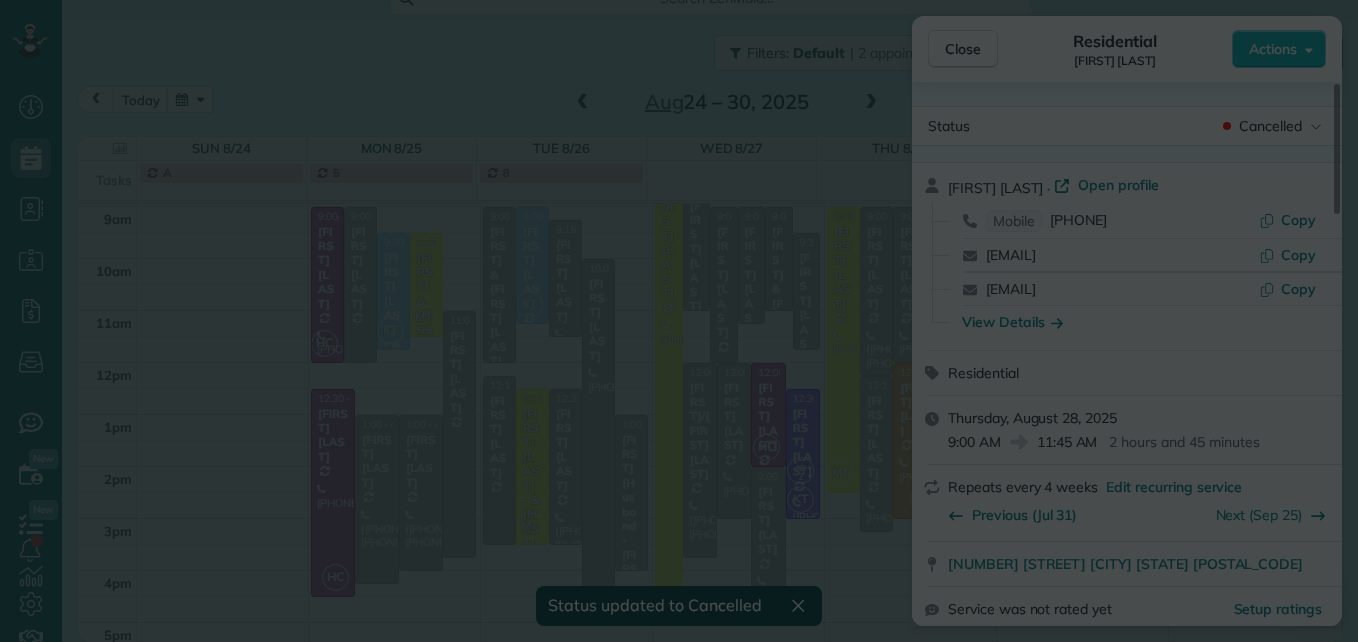 scroll, scrollTop: 0, scrollLeft: 0, axis: both 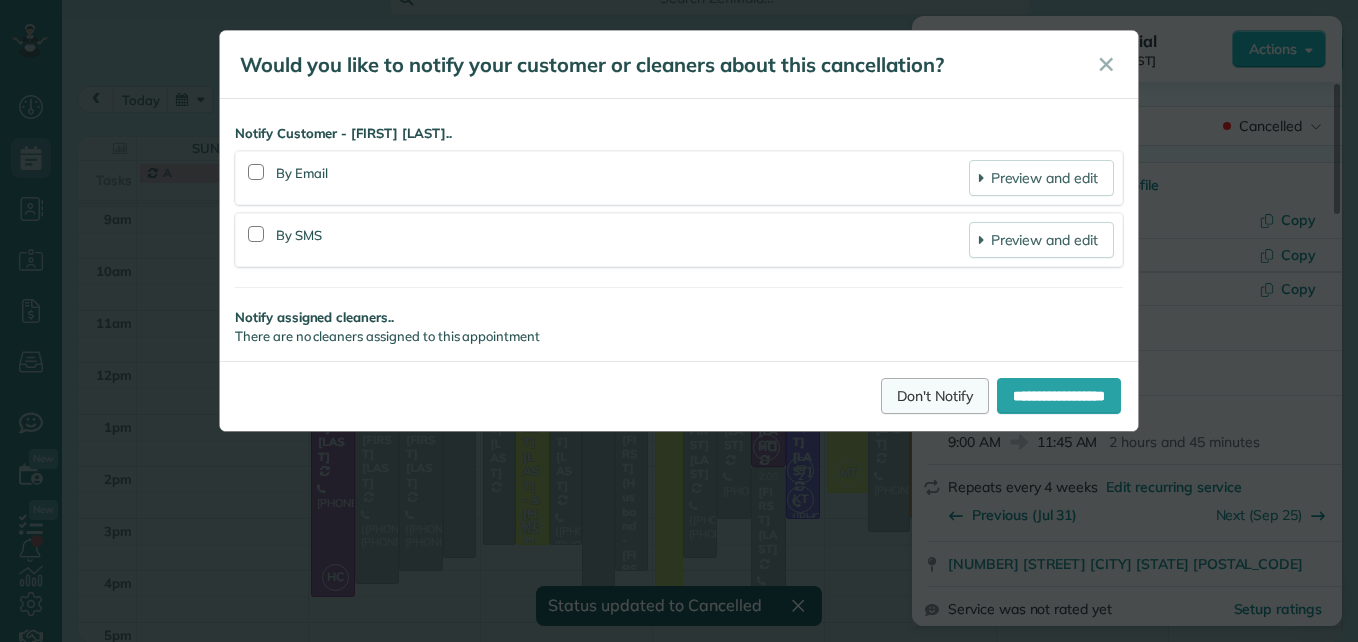 click on "Don't Notify" at bounding box center (935, 396) 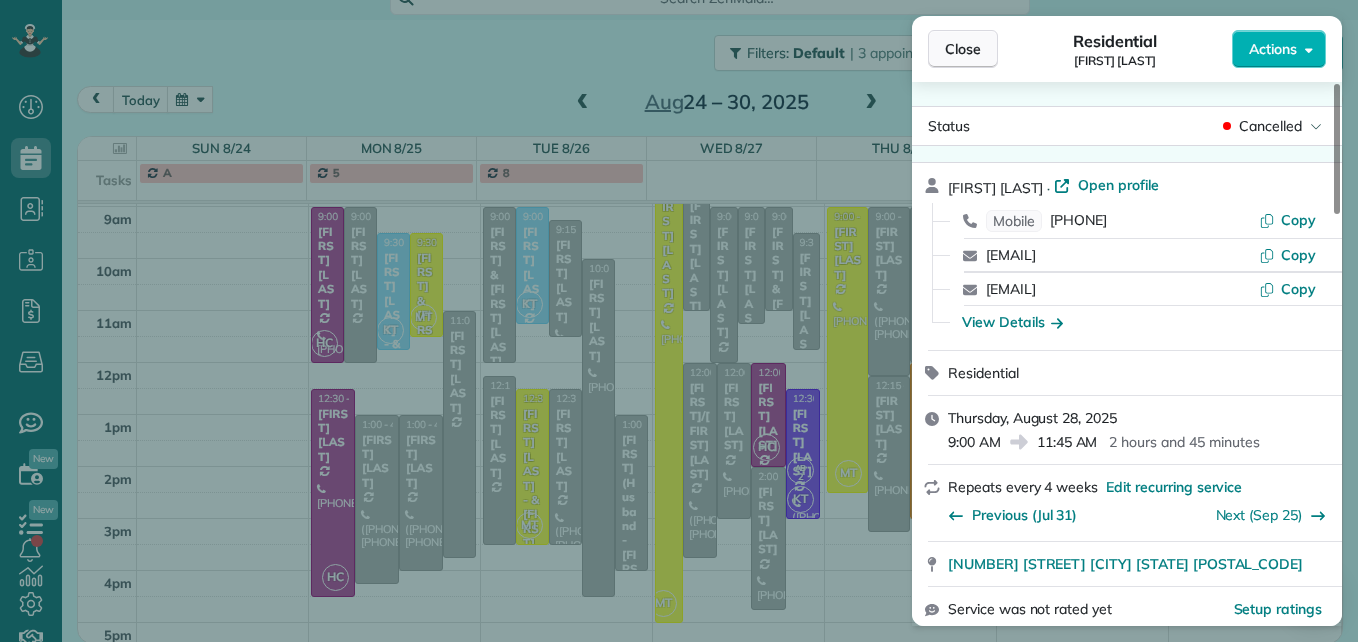 click on "Close" at bounding box center [963, 49] 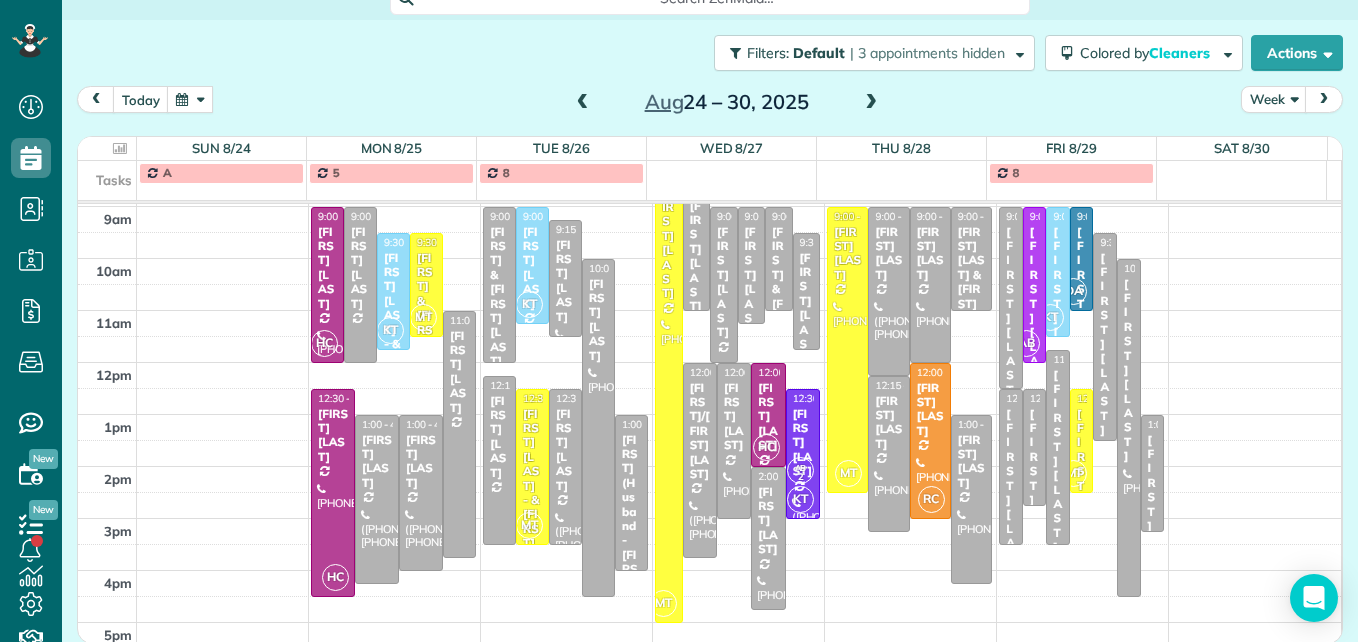 scroll, scrollTop: 209, scrollLeft: 0, axis: vertical 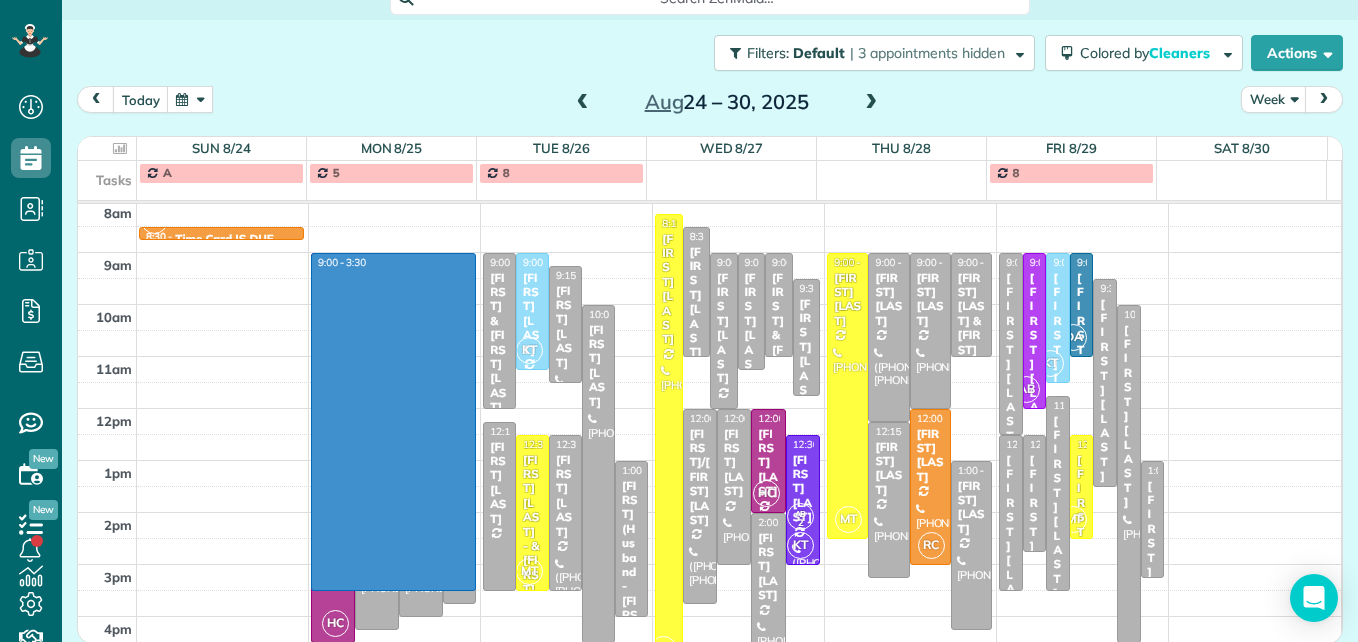 drag, startPoint x: 459, startPoint y: 310, endPoint x: 443, endPoint y: 580, distance: 270.47366 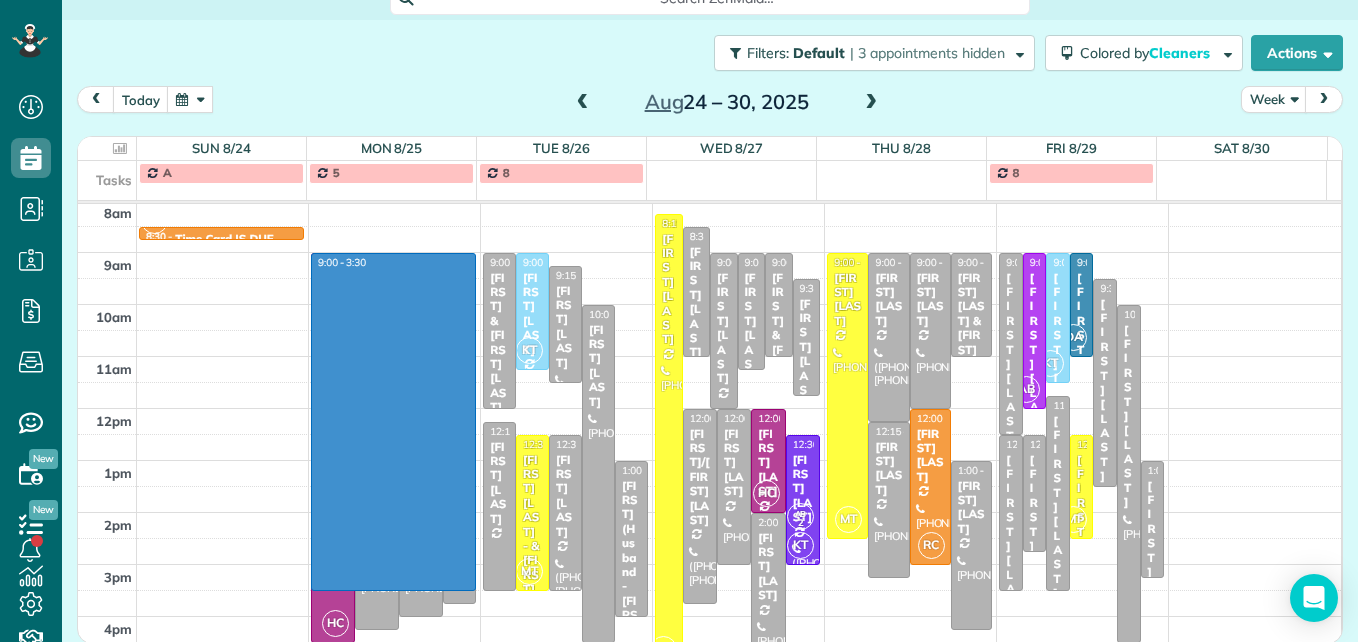 click on "3am 4am 5am 6am 7am 8am 9am 10am 11am 12pm 1pm 2pm 3pm 4pm 5pm RC DA AB HC KT MT 8:30 - 8:45 Time Card IS DUE [PHONE] [NUMBER] [STREET] [CITY], [STATE] [POSTAL_CODE] 9:00 - 3:30 HC 9:00 - 12:00 [FIRST] [LAST] [PHONE] [NUMBER] [STREET] [CITY], [STATE] [POSTAL_CODE] 9:00 - 12:00 [FIRST] [LAST] [NUMBER] [STREET] [CITY], [STATE] [POSTAL_CODE] KT 9:30 - 11:45 [FIRST] [LAST] - & [FIRST] [LAST] [PHONE] [NUMBER] [STREET] [CITY], [STATE] [POSTAL_CODE] MT 9:30 - 11:30 [FIRST] & [FIRST] [LAST] [PHONE] [NUMBER] [STREET] [CITY], [STATE] [POSTAL_CODE] 11:00 - 3:45 [FIRST] [LAST] [NUMBER] [STREET] [CITY], [STATE] [POSTAL_CODE] HC 12:30 - 4:30 [FIRST] [LAST] [PHONE] [NUMBER] [STREET] [CITY], [STATE] [POSTAL_CODE] 1:00 - 4:15 [FIRST] [LAST] [PHONE] [NUMBER] [STREET] [CITY], [STATE] [POSTAL_CODE] 1:00 - 4:00 [FIRST] [LAST] [PHONE] [NUMBER] [STREET] [CITY], [STATE] [POSTAL_CODE] 9:00 - 12:00 [FIRST] & [FIRST] [LAST] [PHONE] [NUMBER] [STREET] [CITY], [STATE] [POSTAL_CODE] KT 9:00 - 11:15 [FIRST] [LAST] [PHONE] [NUMBER] [STREET] [CITY], [STATE] [POSTAL_CODE] 9:15 - 11:30 [FIRST] [LAST] [PHONE]" at bounding box center [709, 330] 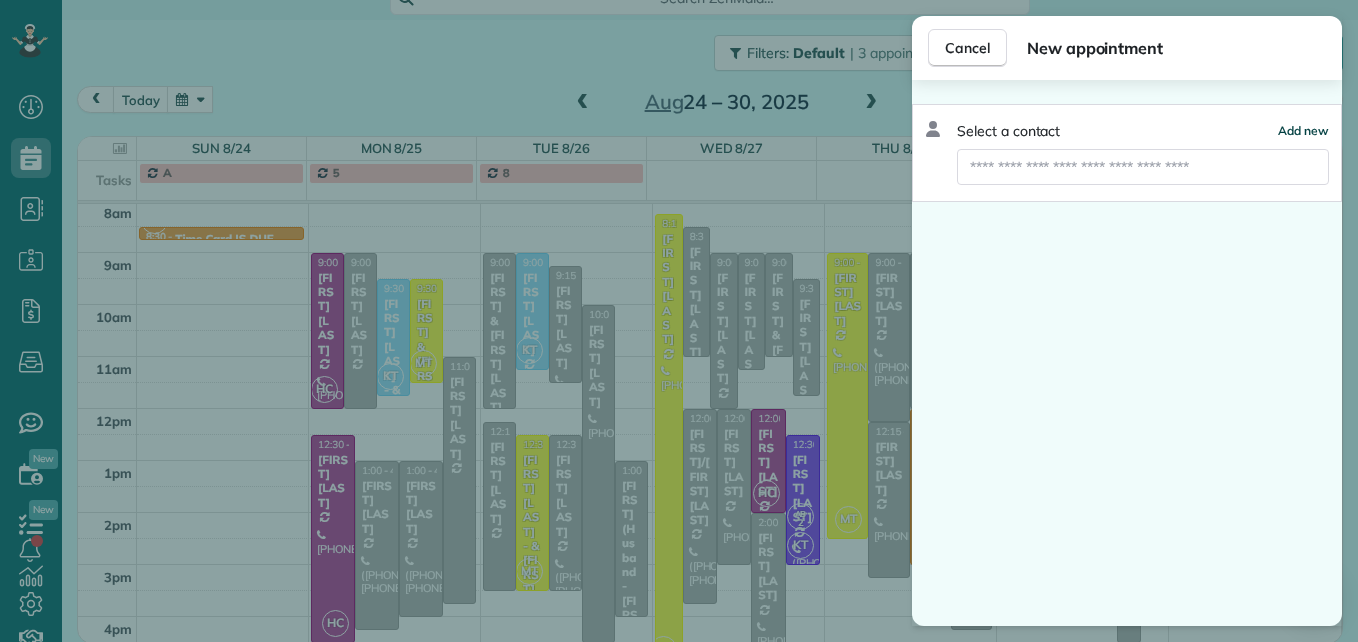 click on "Add new" at bounding box center [1303, 130] 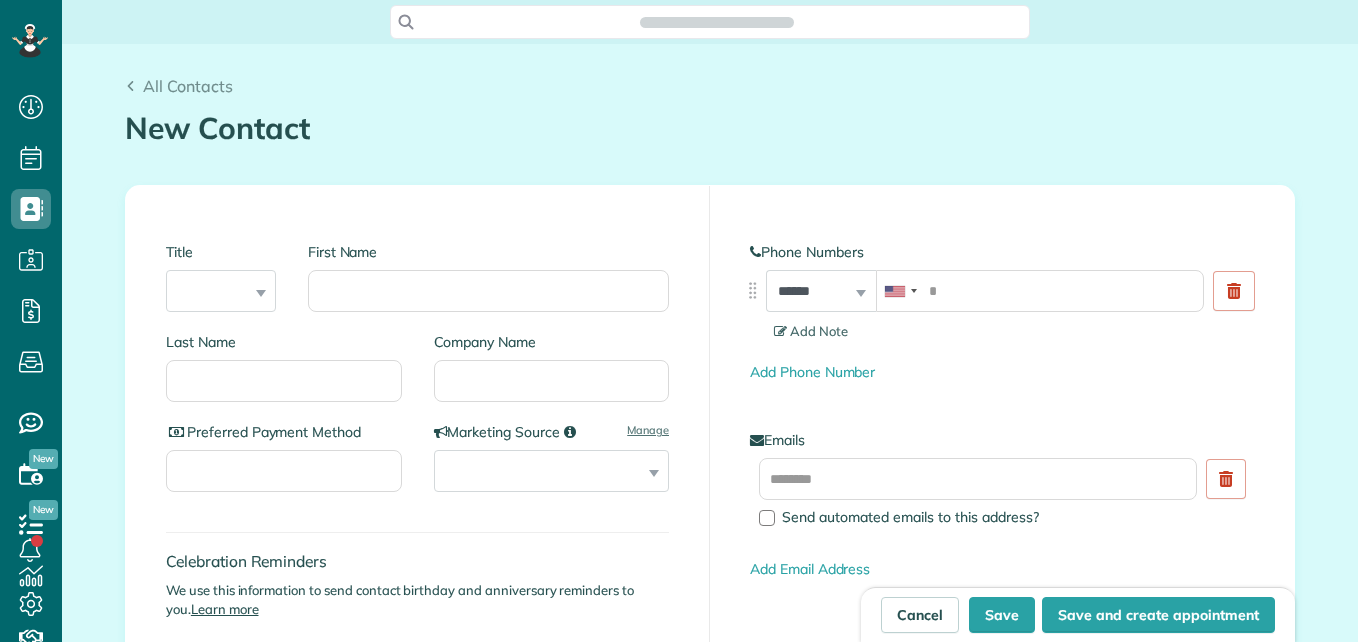 scroll, scrollTop: 0, scrollLeft: 0, axis: both 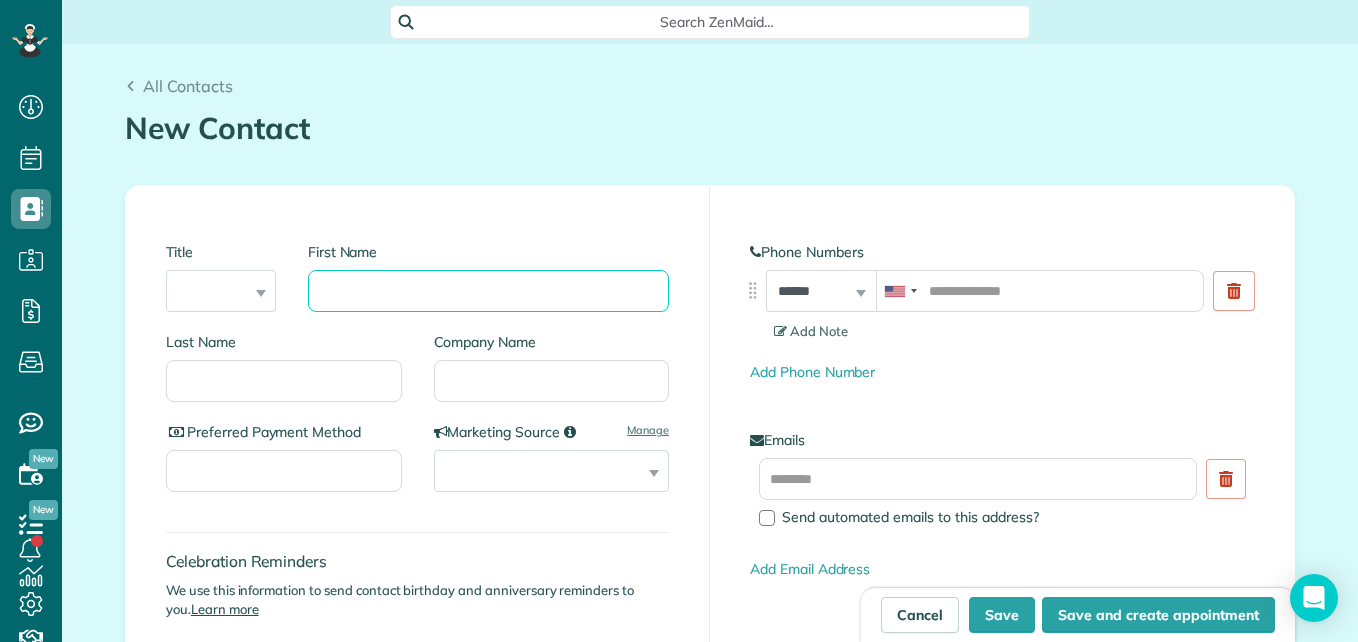 click on "First Name" at bounding box center [488, 291] 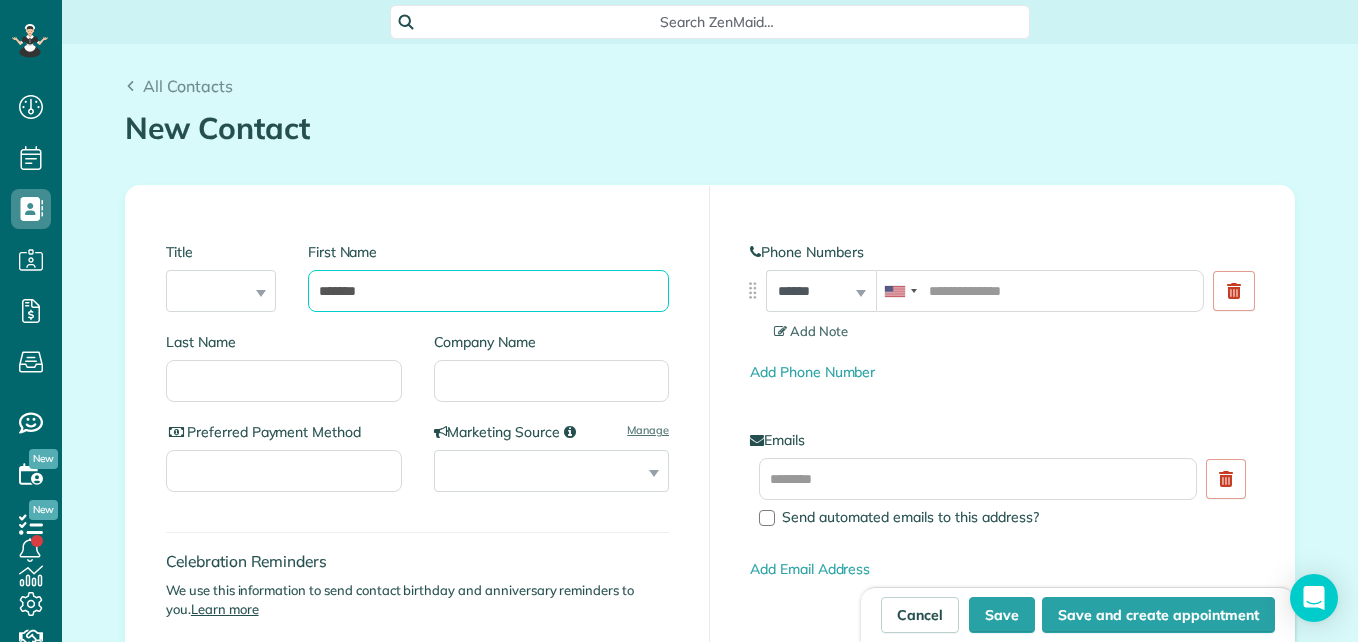 type on "*******" 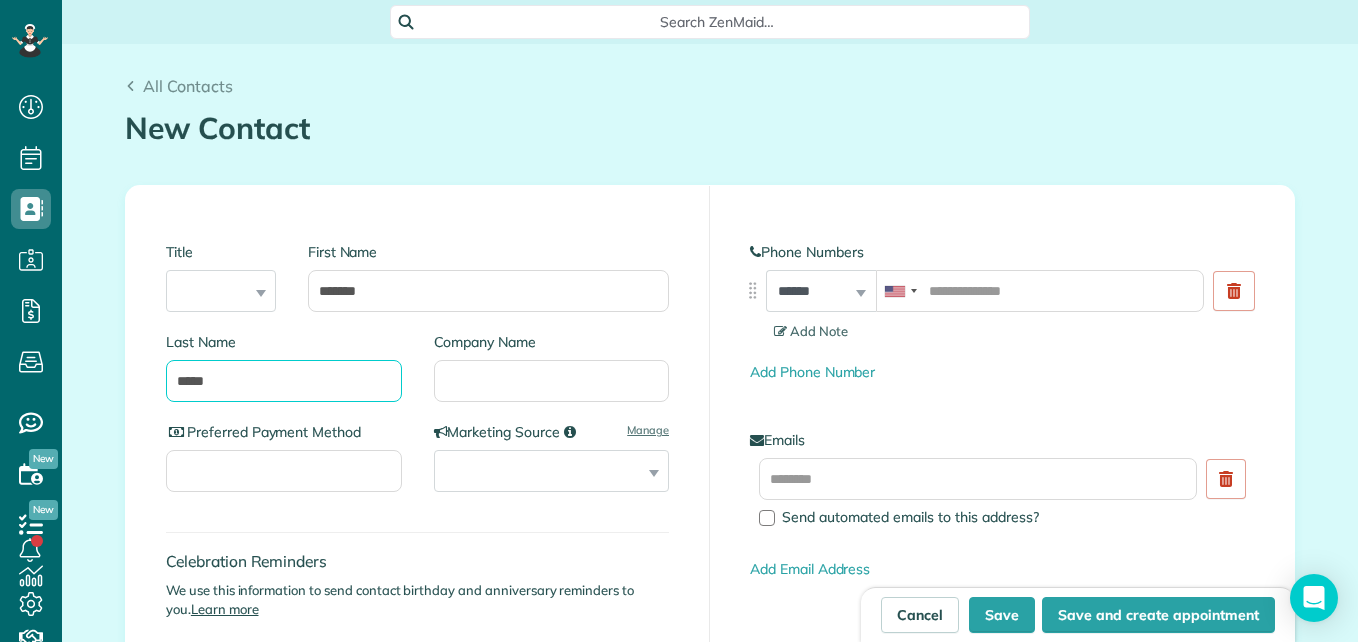 type on "*****" 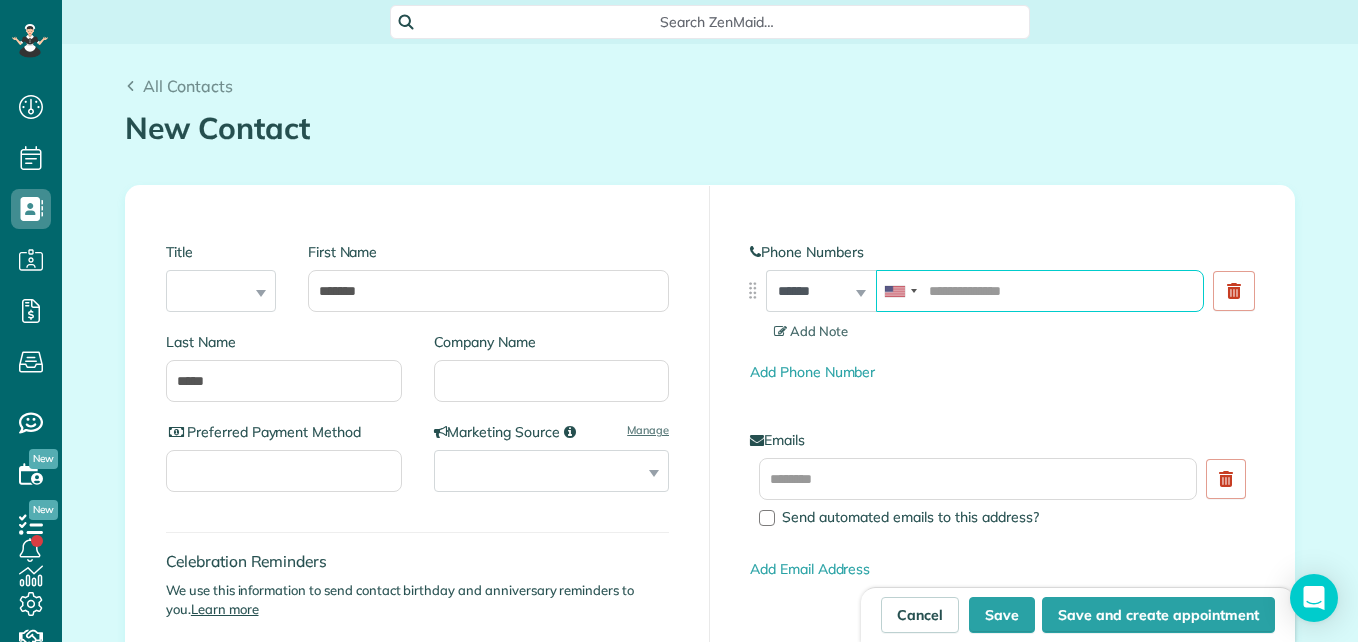 click at bounding box center (1040, 291) 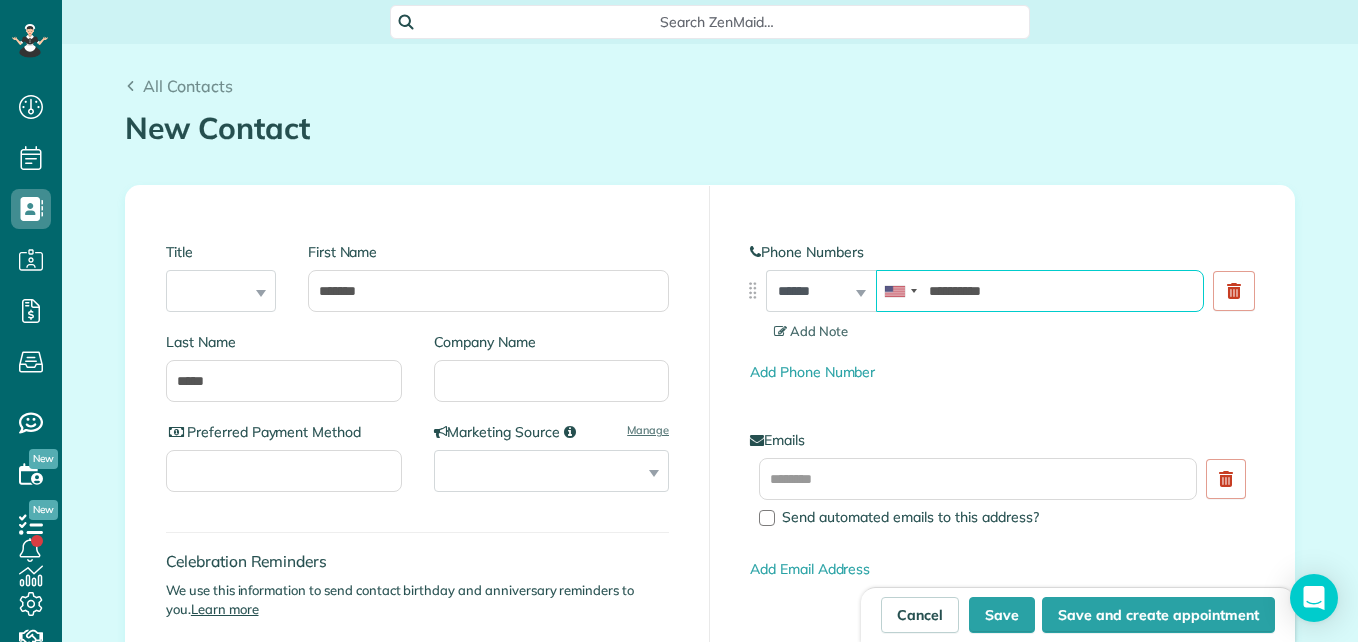 type on "**********" 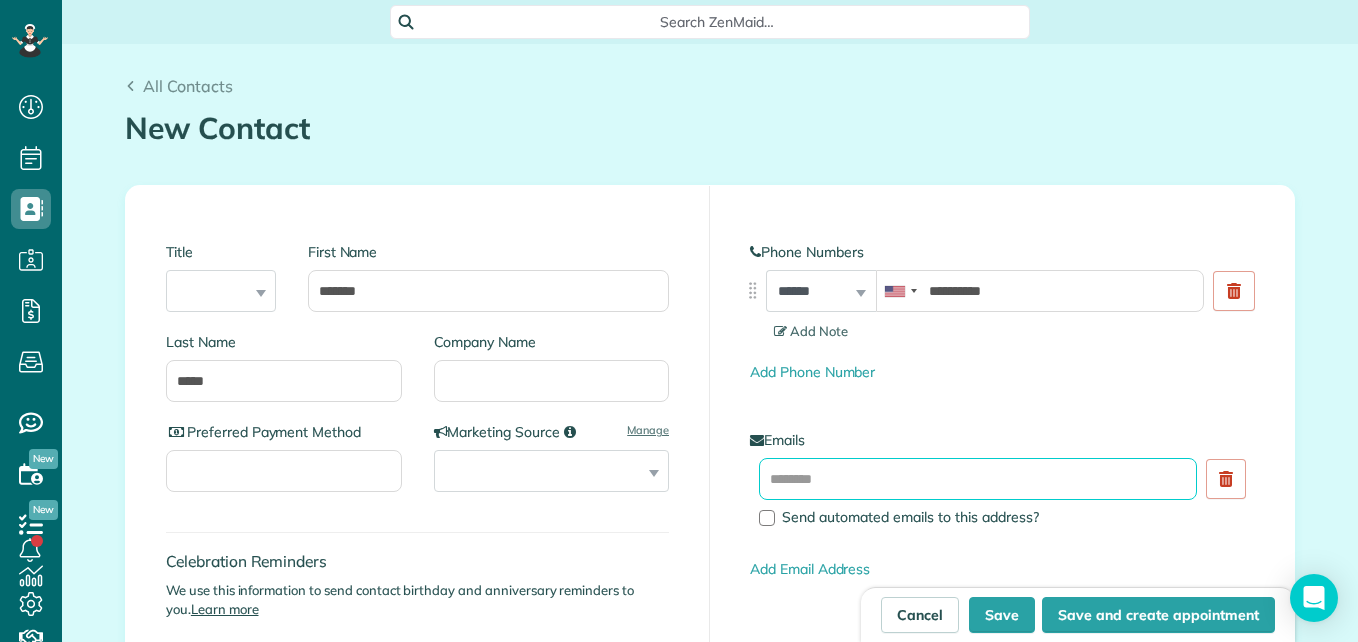 click at bounding box center (978, 479) 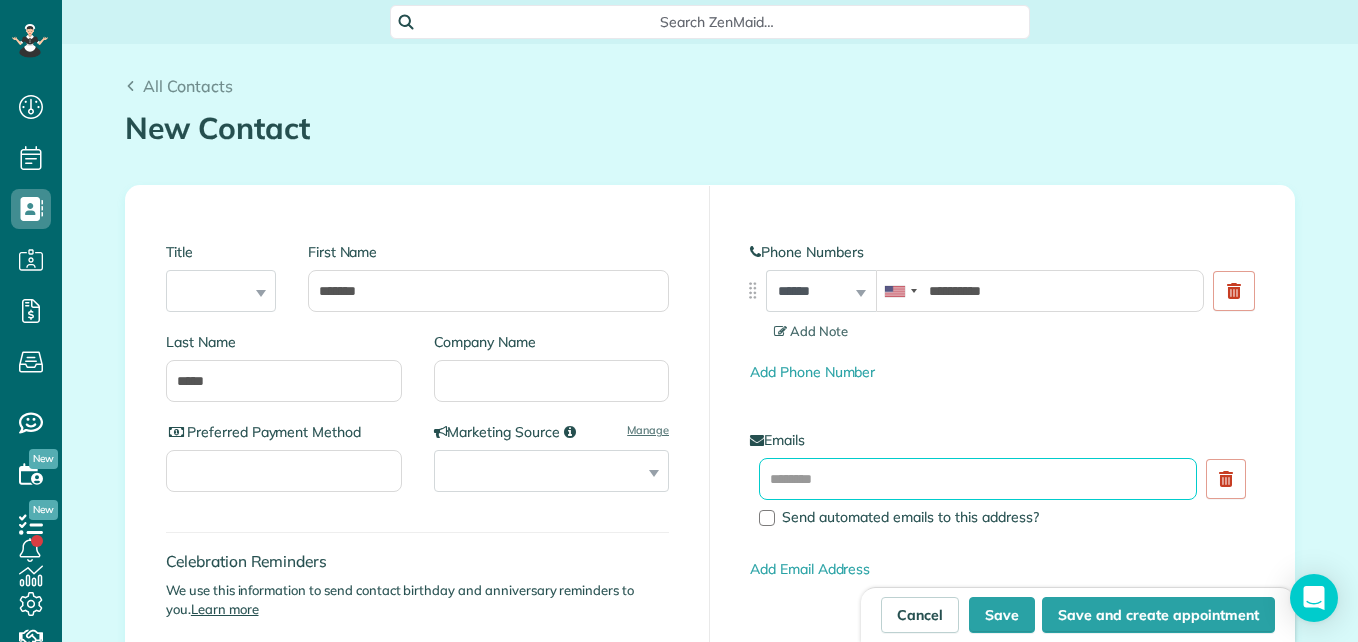 paste on "**********" 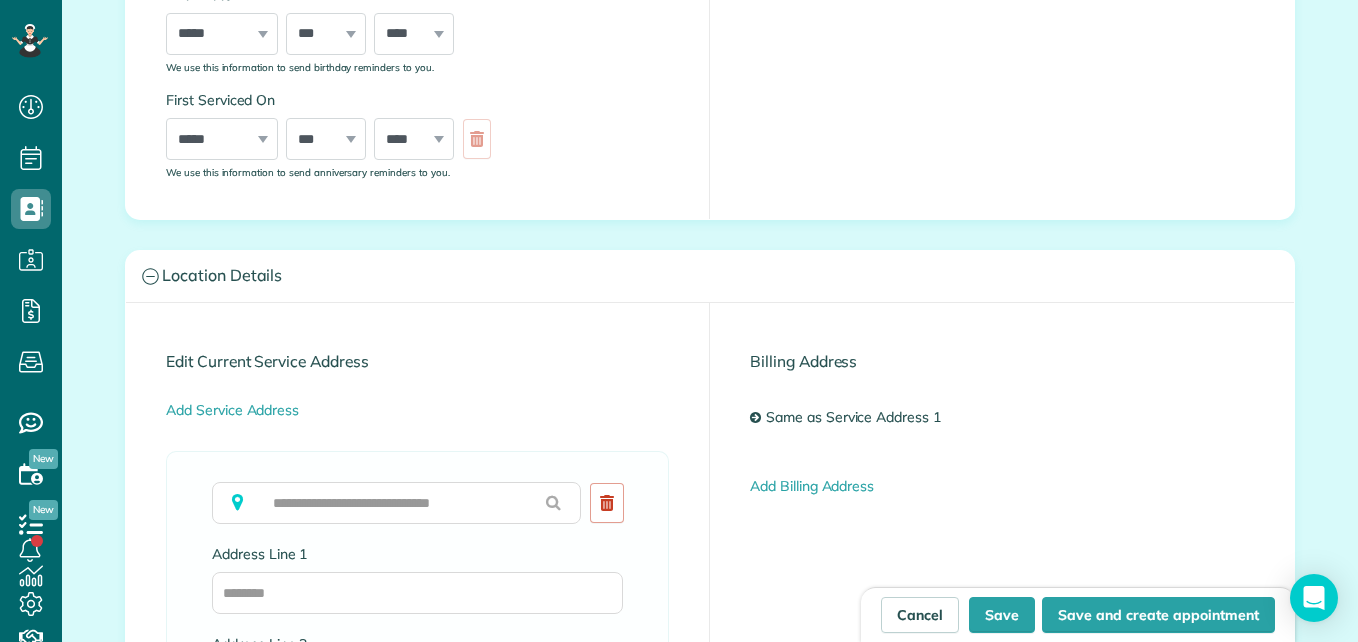scroll, scrollTop: 900, scrollLeft: 0, axis: vertical 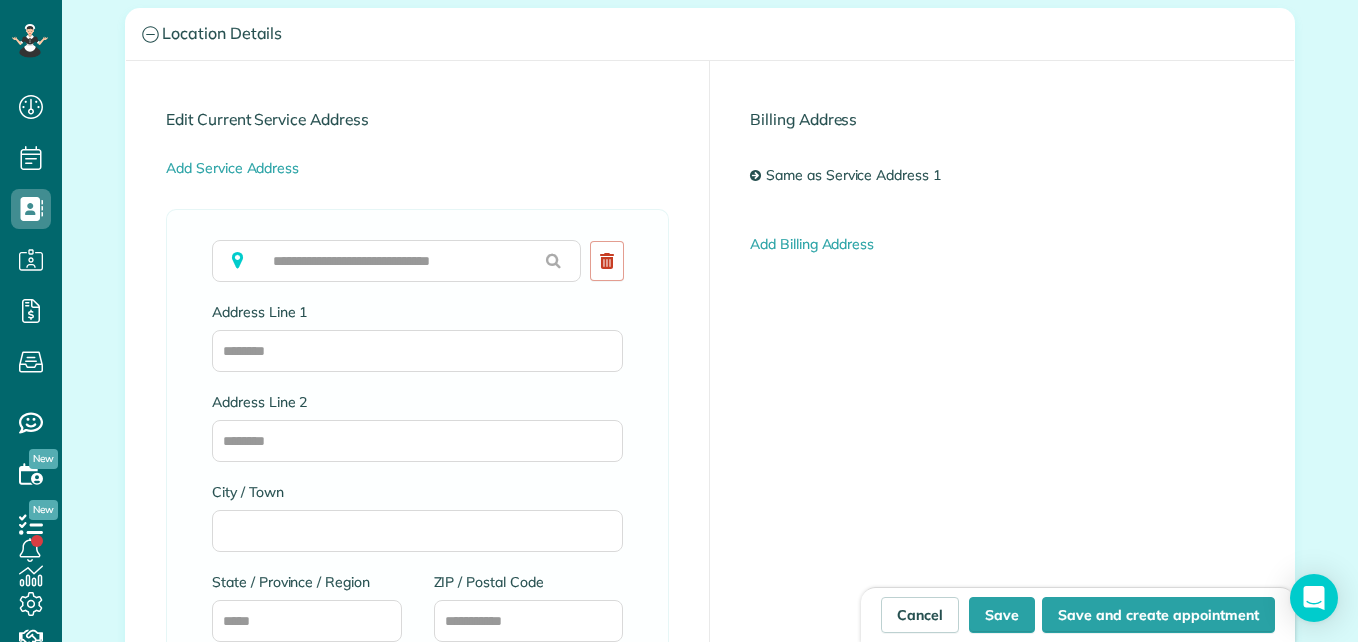 type on "**********" 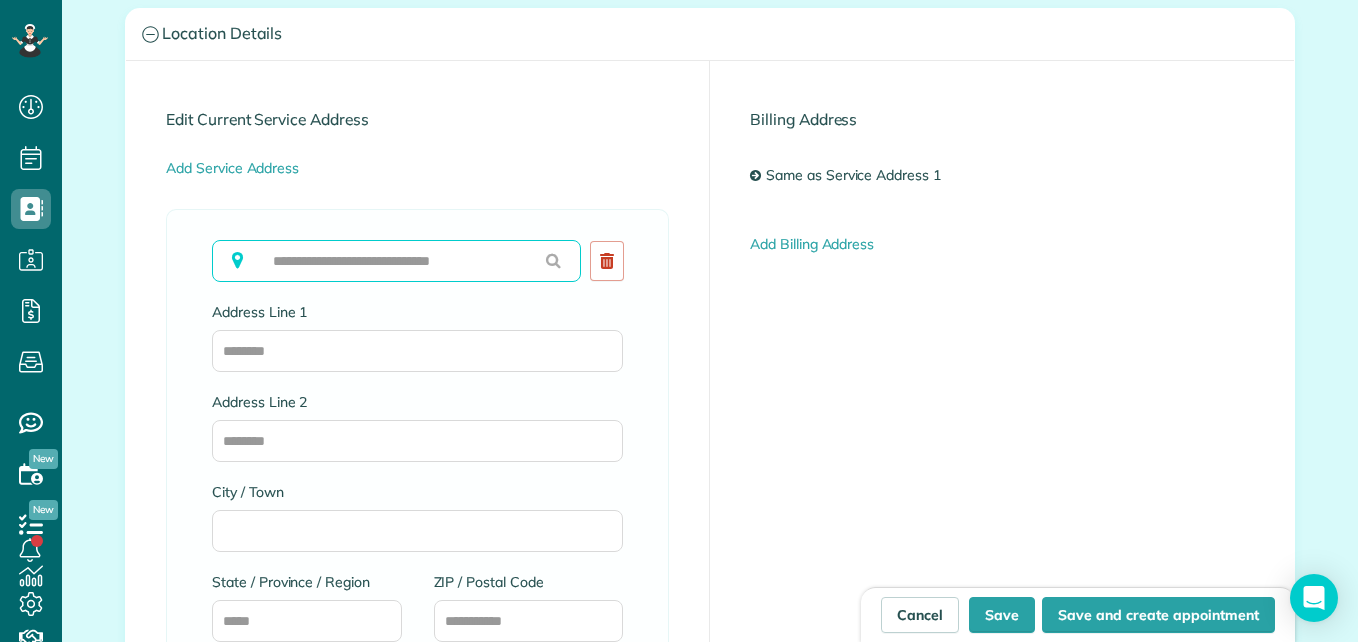 click at bounding box center (396, 261) 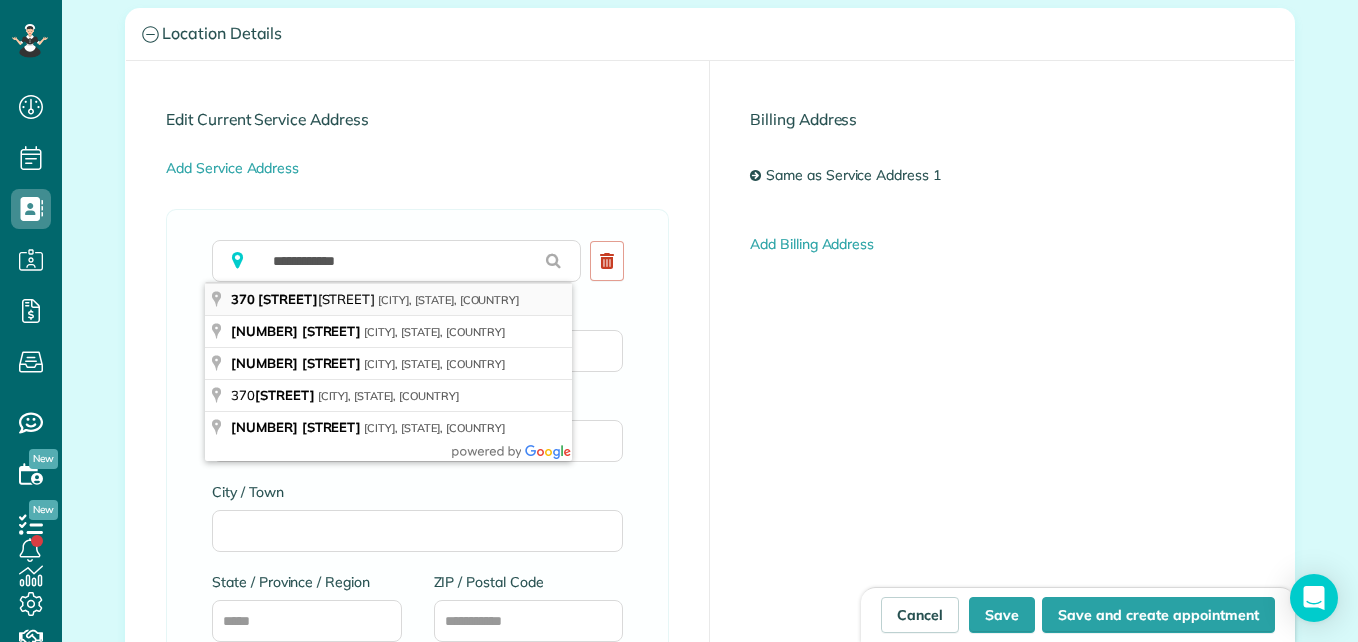 type on "**********" 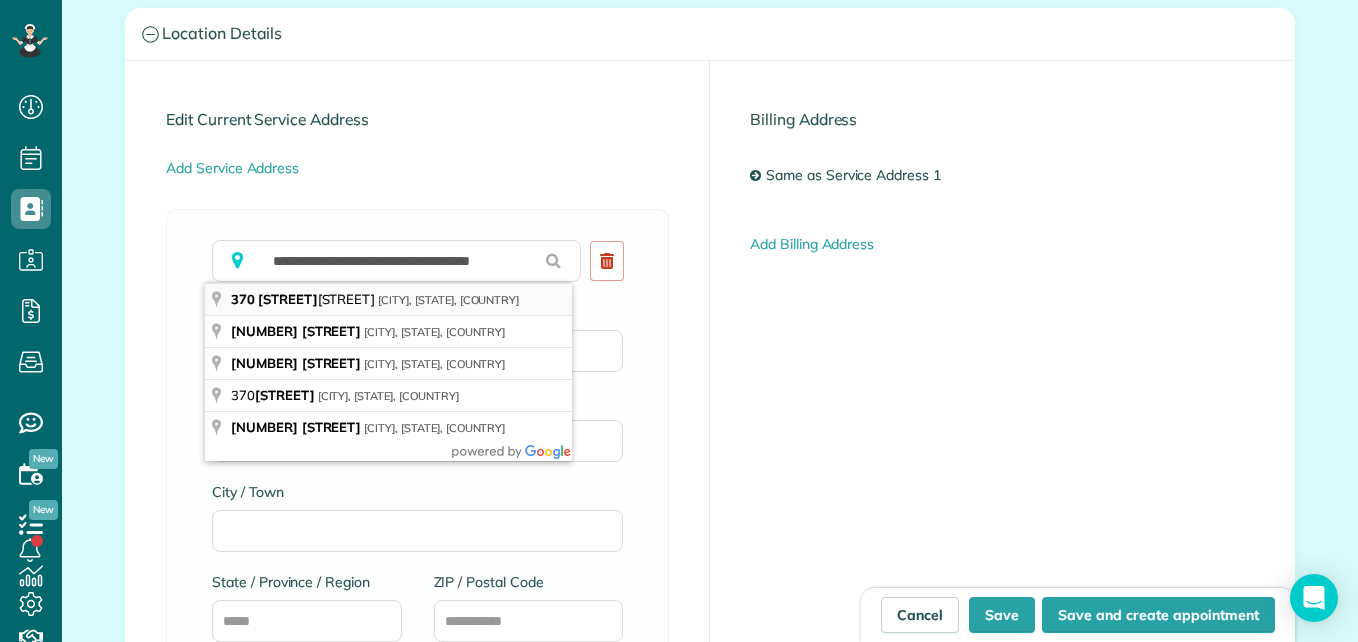 type on "**********" 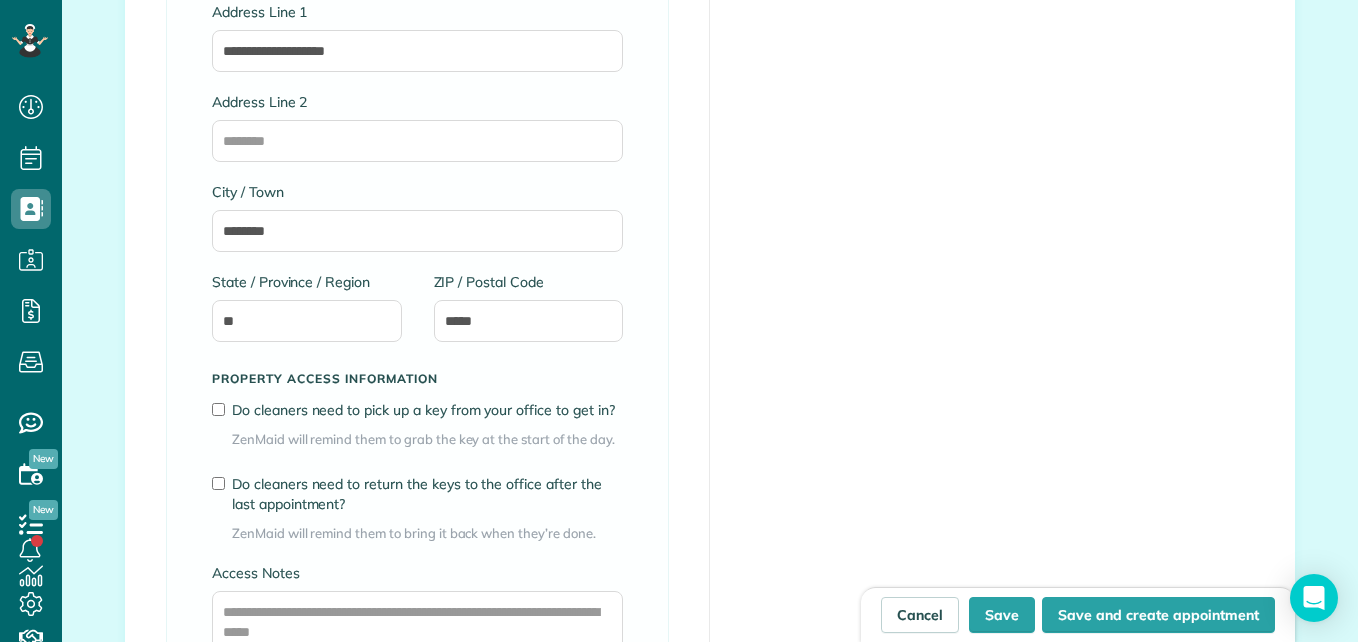 scroll, scrollTop: 1600, scrollLeft: 0, axis: vertical 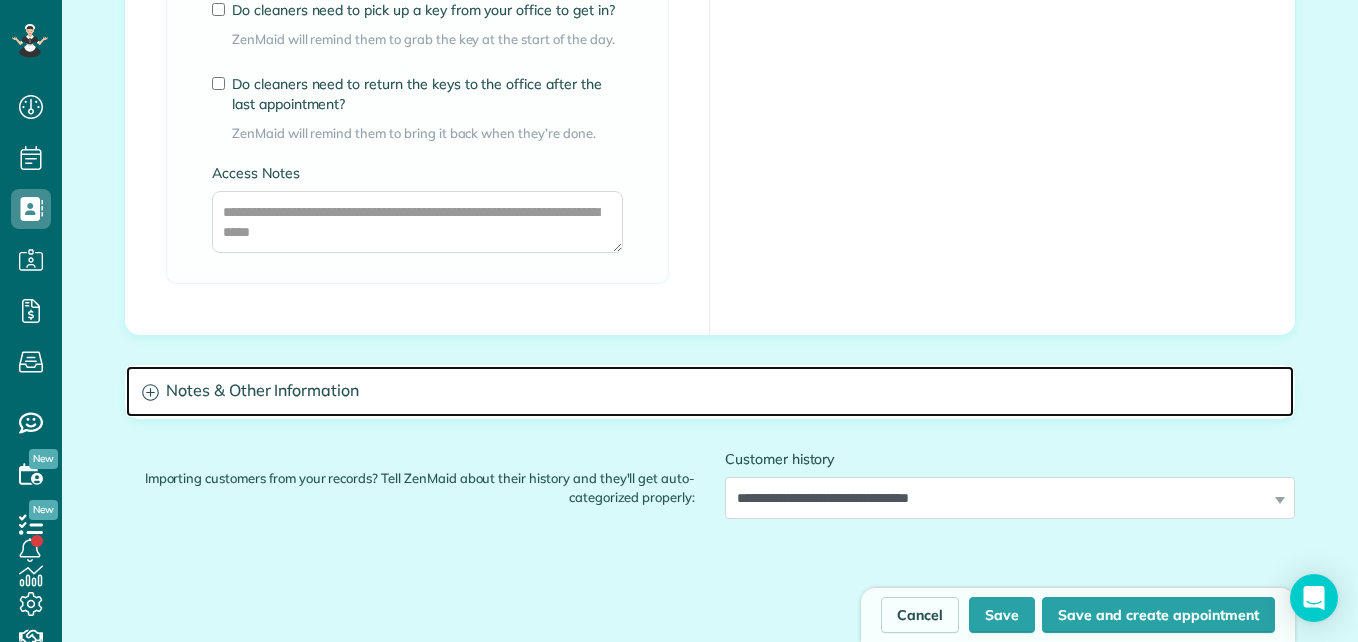 click 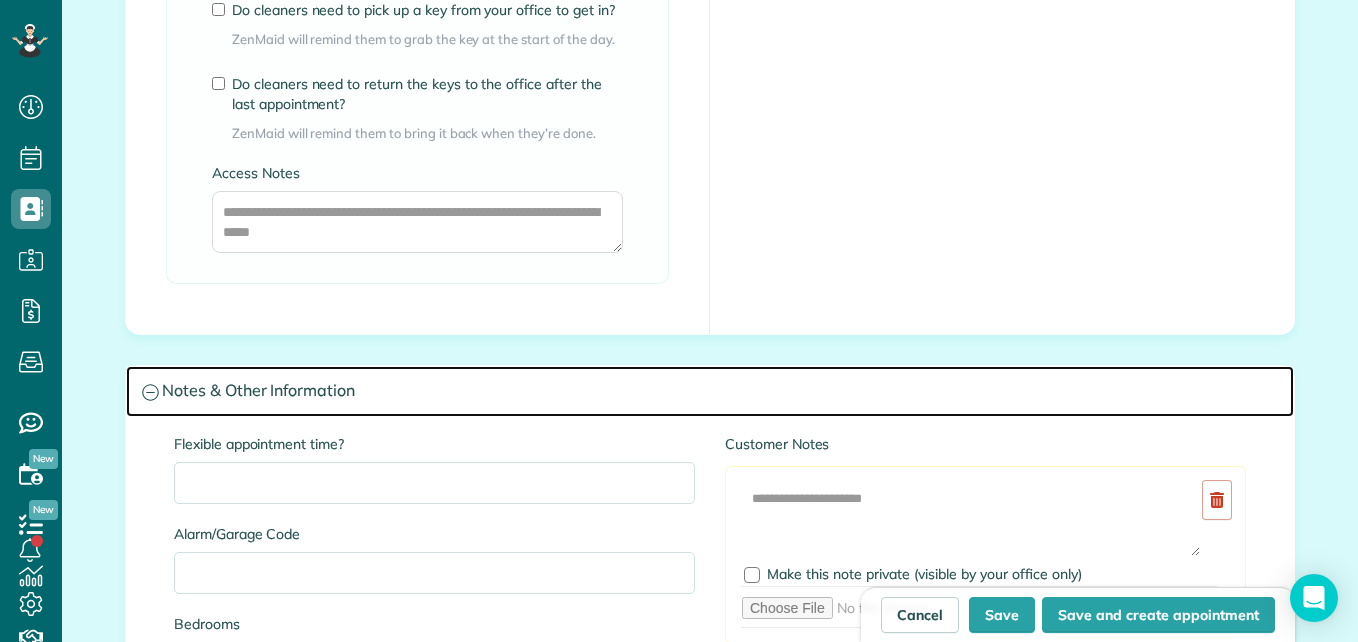 scroll, scrollTop: 1800, scrollLeft: 0, axis: vertical 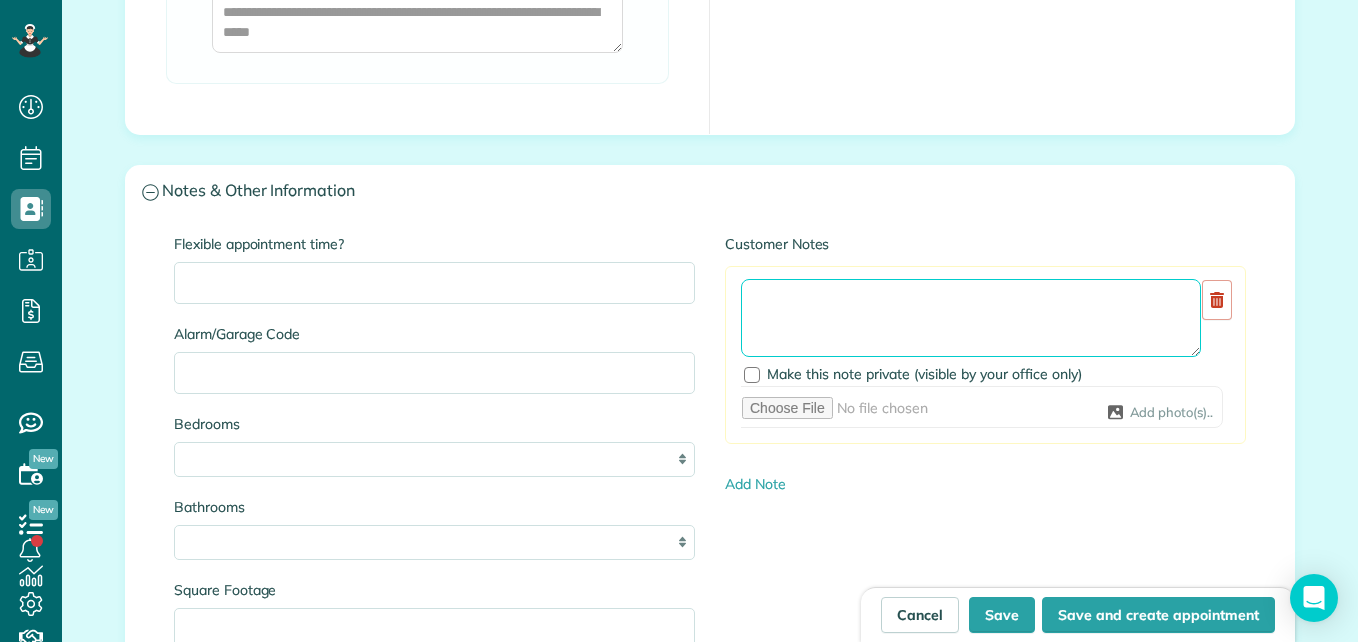 click at bounding box center (971, 318) 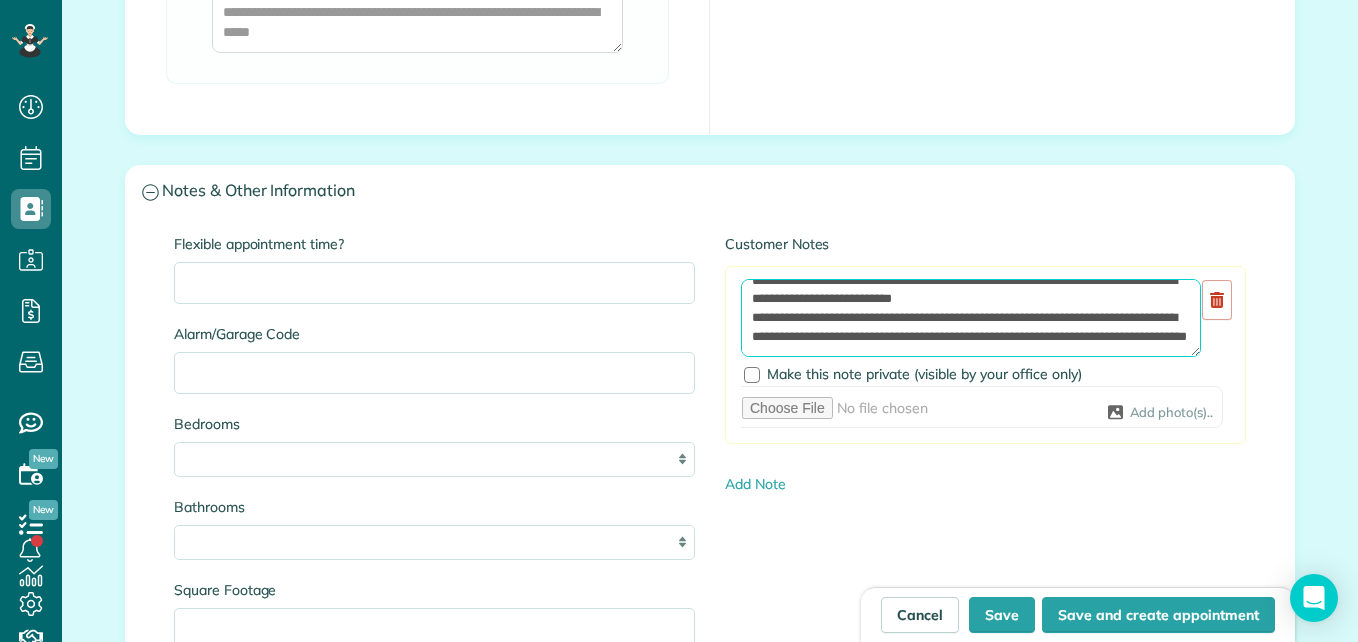 scroll, scrollTop: 44, scrollLeft: 0, axis: vertical 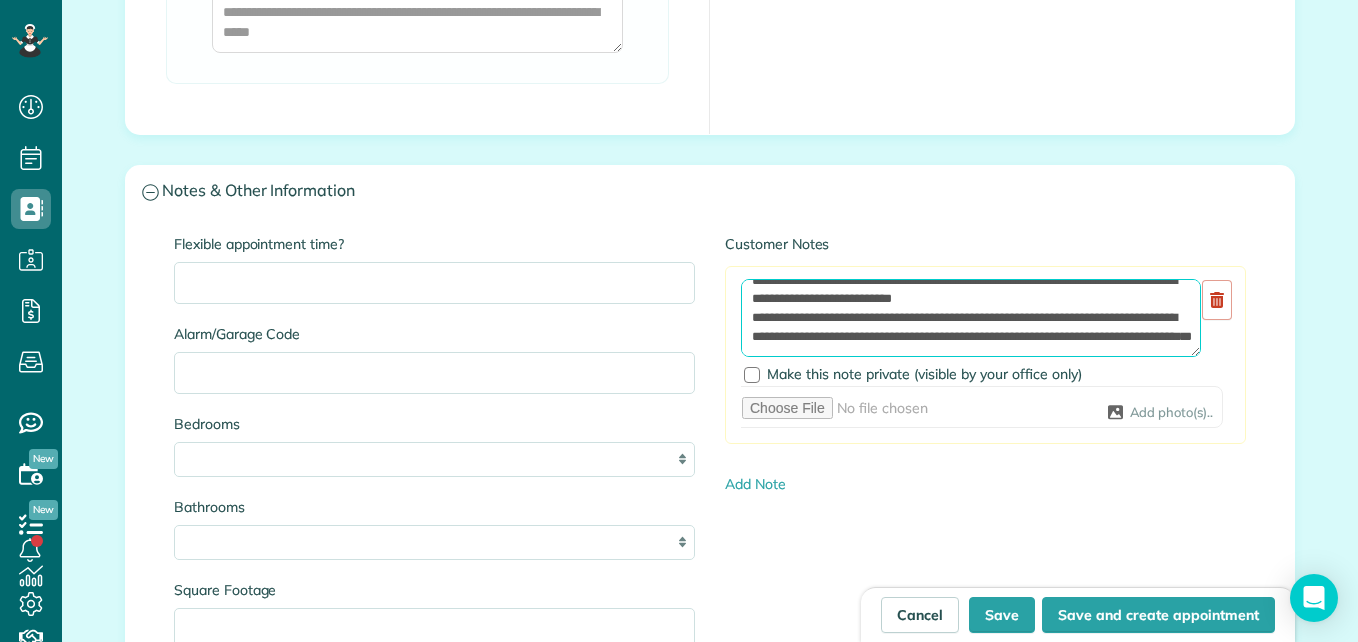click on "**********" at bounding box center (971, 318) 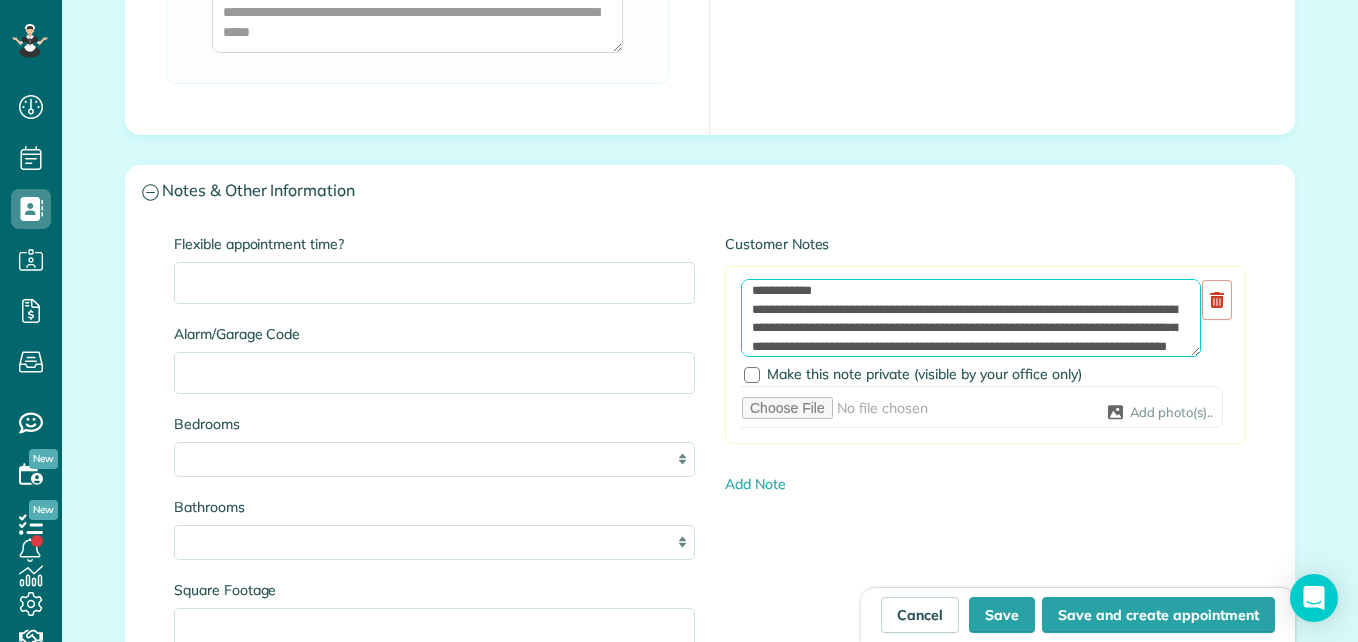 scroll, scrollTop: 204, scrollLeft: 0, axis: vertical 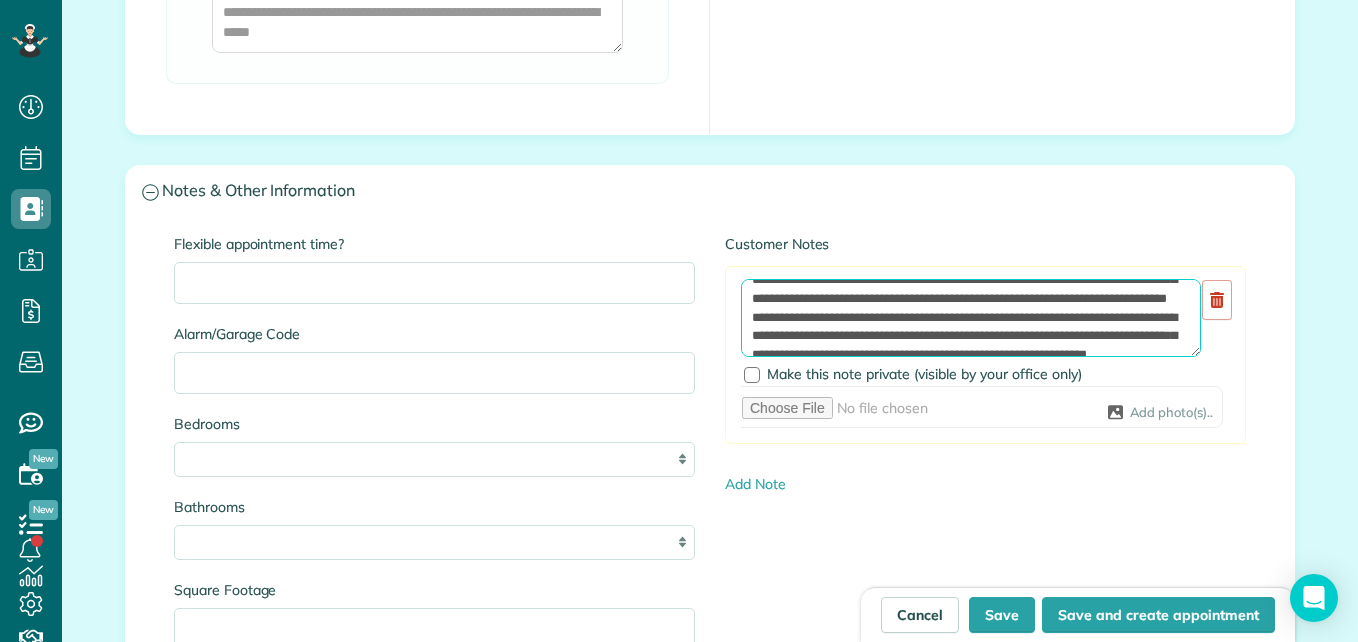 click at bounding box center (971, 318) 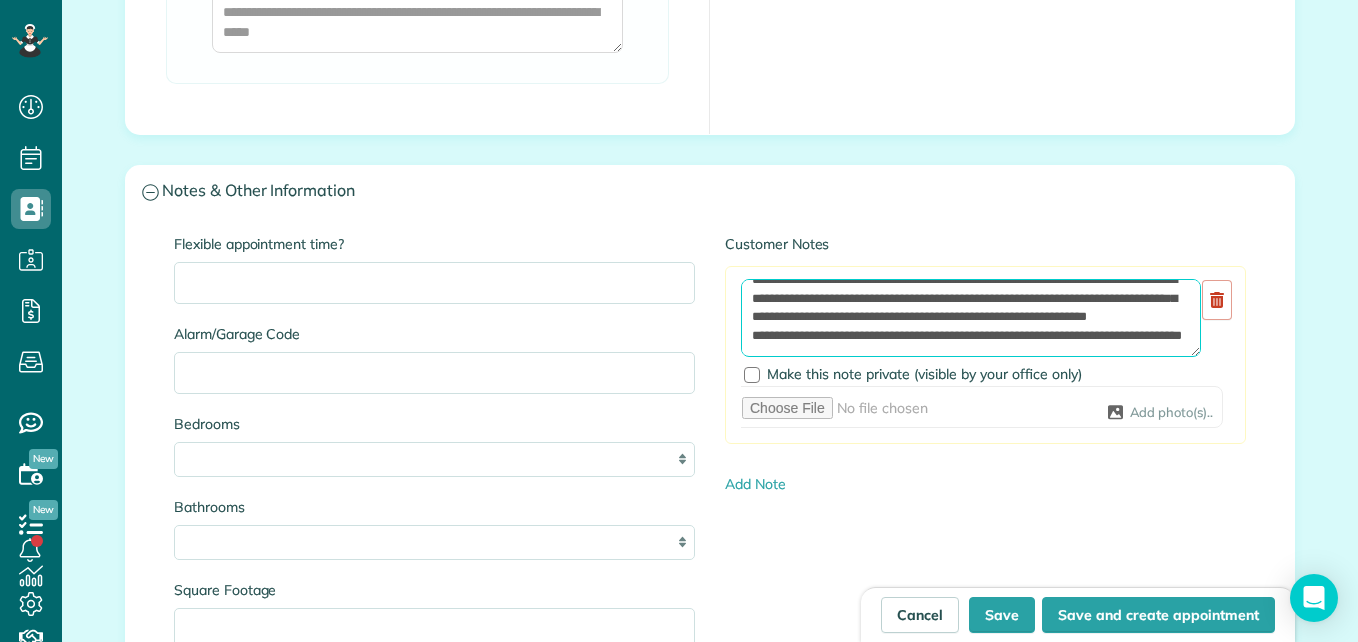 scroll, scrollTop: 352, scrollLeft: 0, axis: vertical 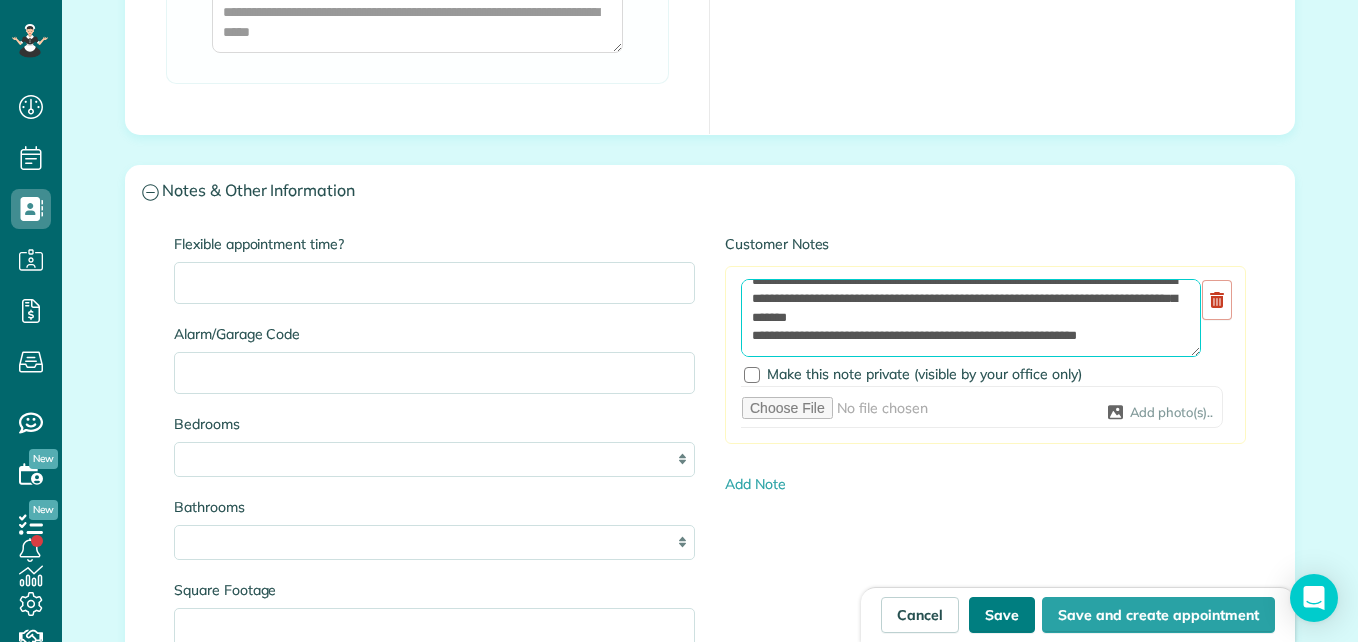 type on "**********" 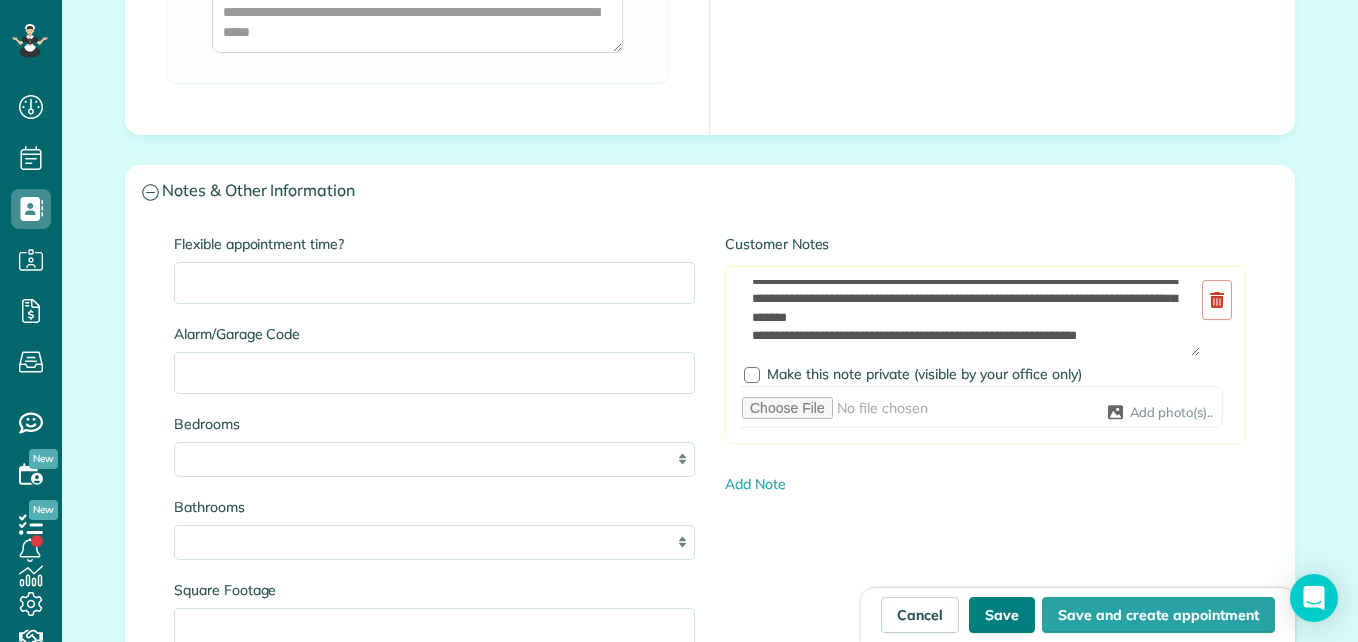 click on "Save" at bounding box center [1002, 615] 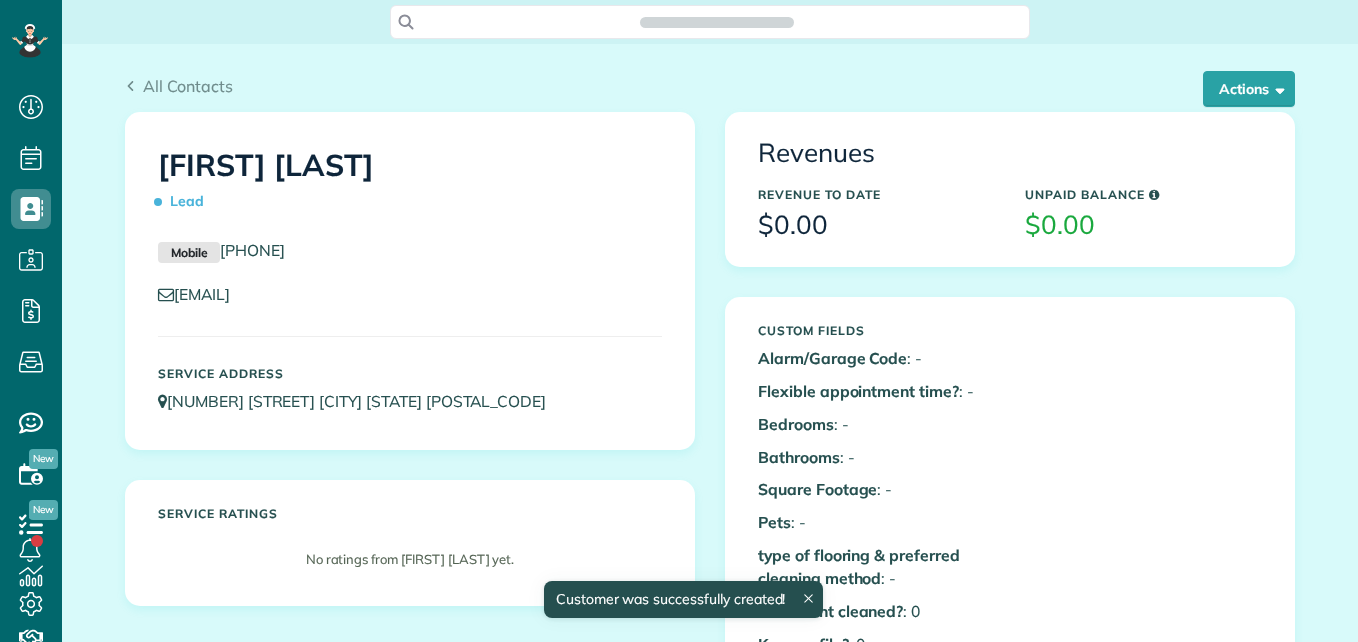scroll, scrollTop: 0, scrollLeft: 0, axis: both 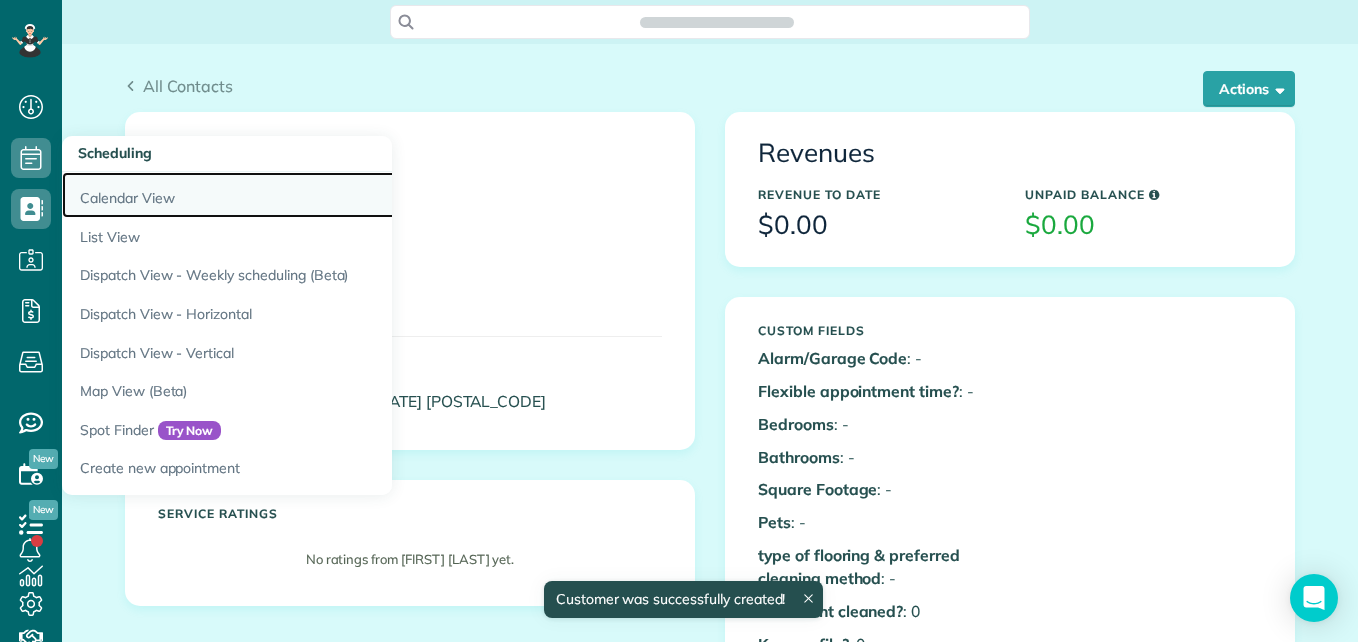 click on "Calendar View" at bounding box center [312, 195] 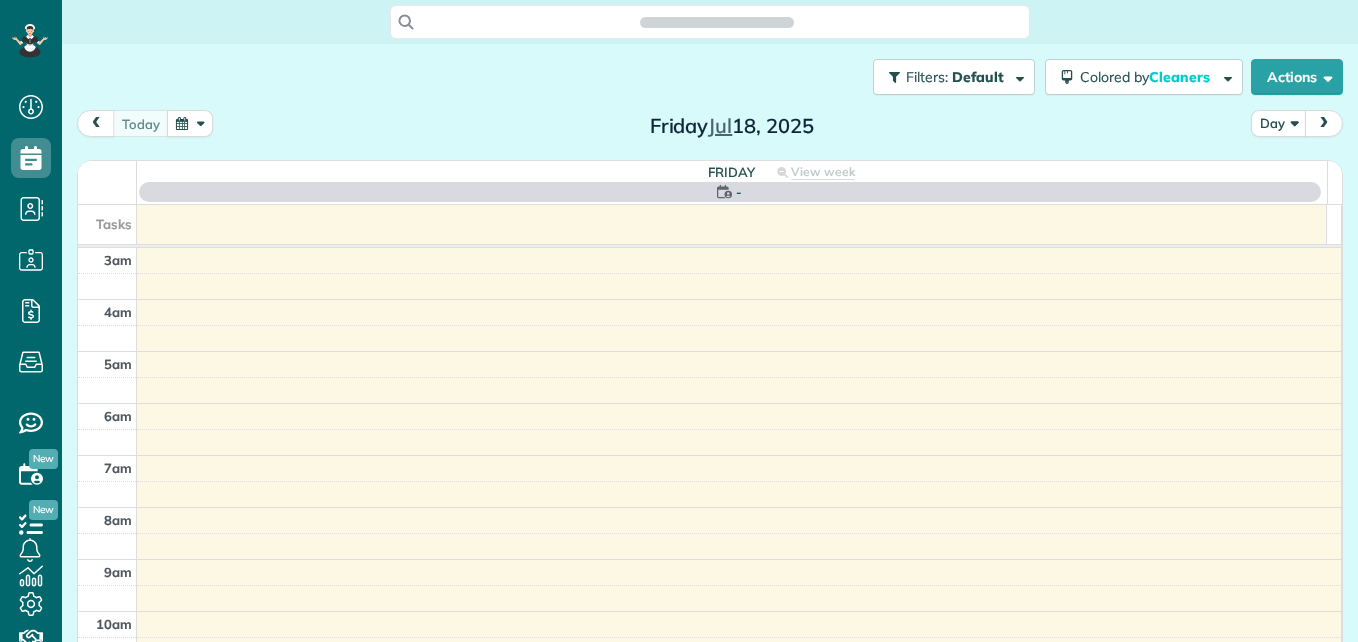 scroll, scrollTop: 0, scrollLeft: 0, axis: both 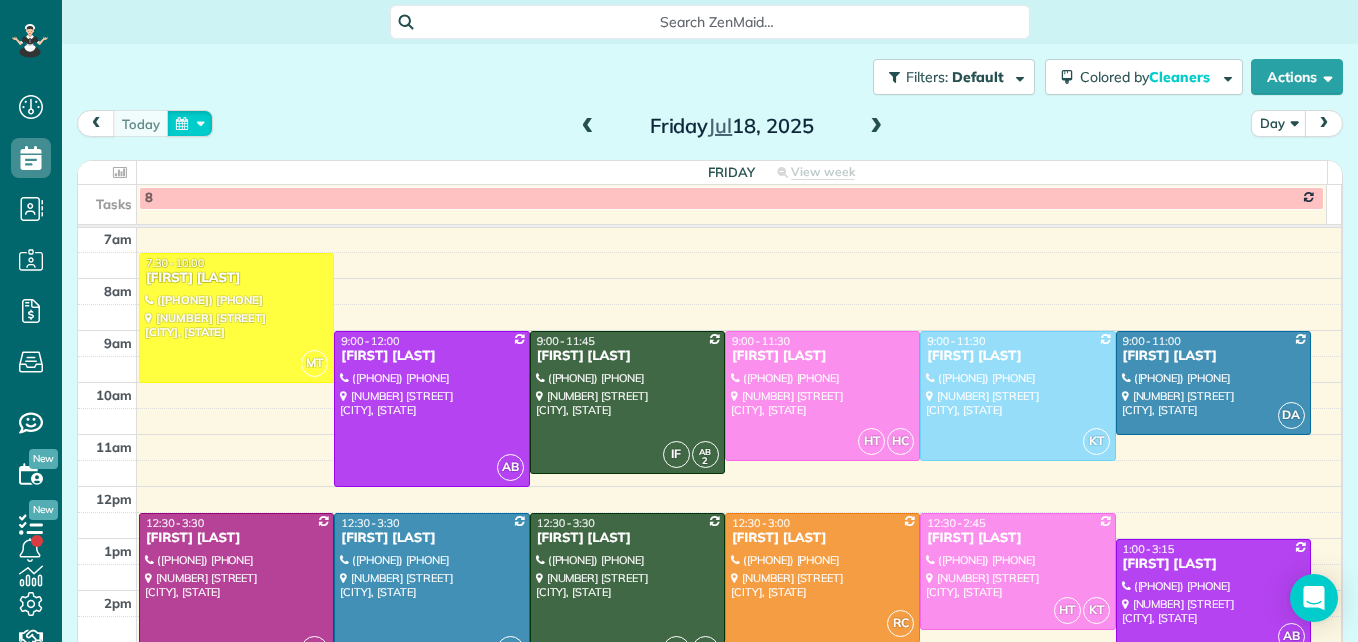 click at bounding box center (190, 123) 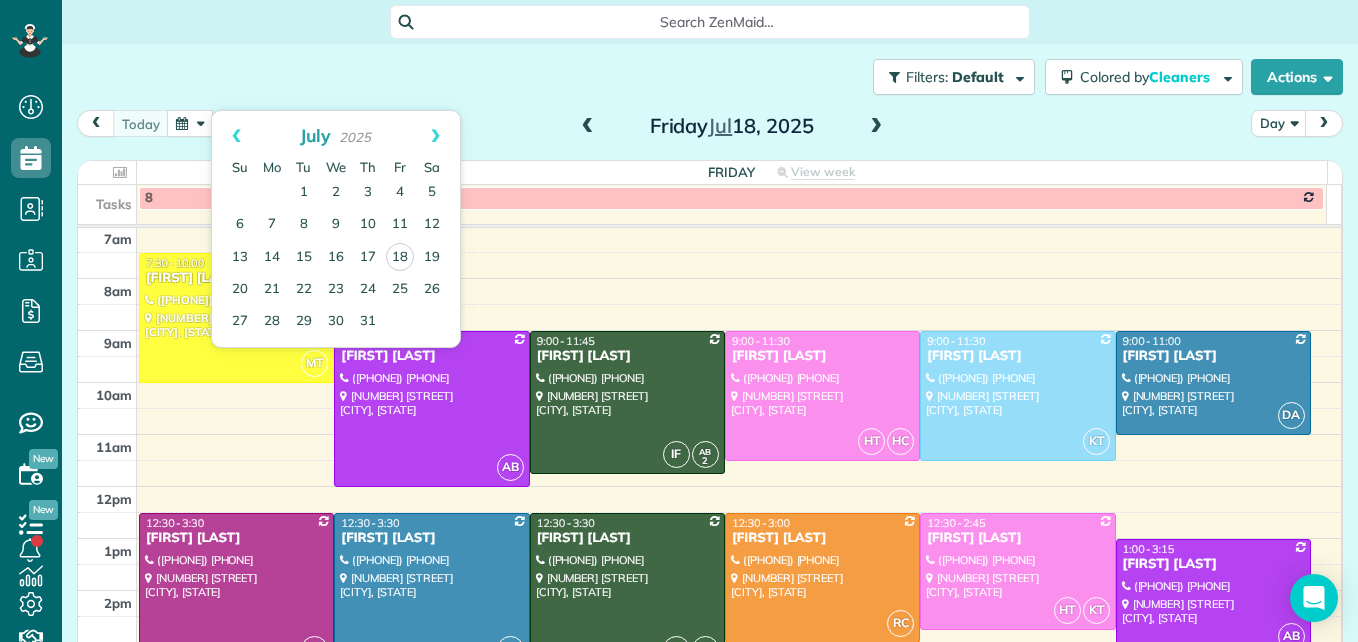 drag, startPoint x: 423, startPoint y: 130, endPoint x: 401, endPoint y: 151, distance: 30.413813 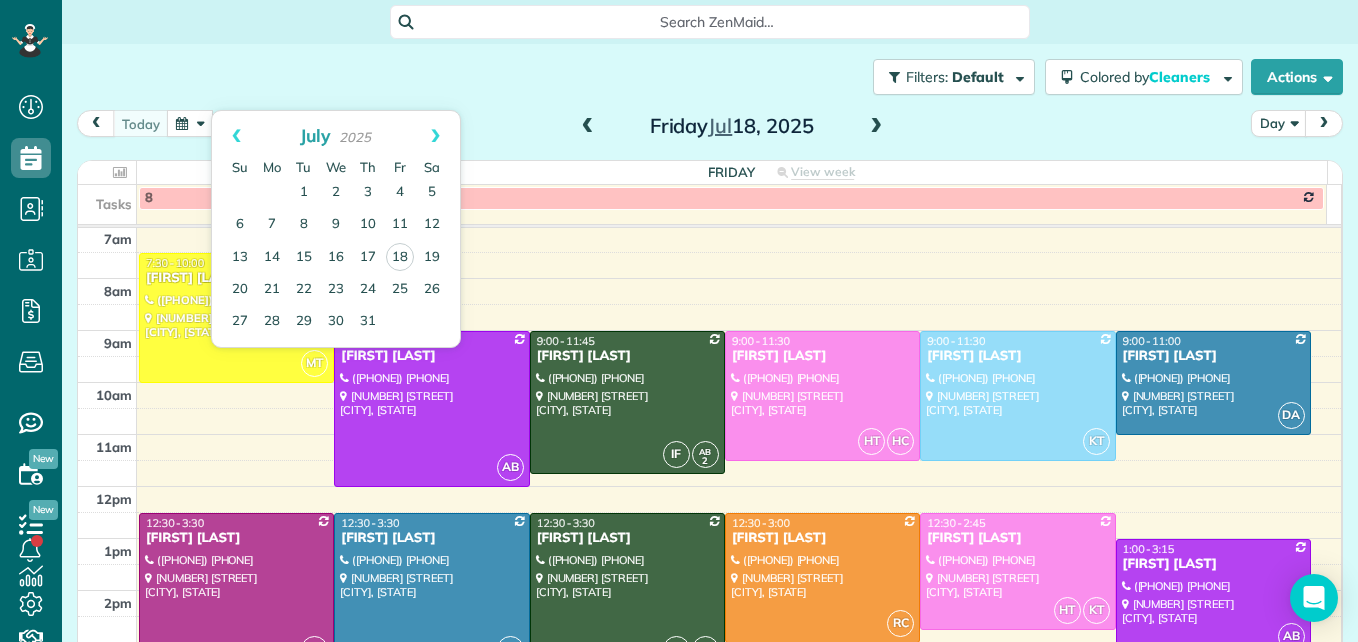 click on "Next" at bounding box center [435, 136] 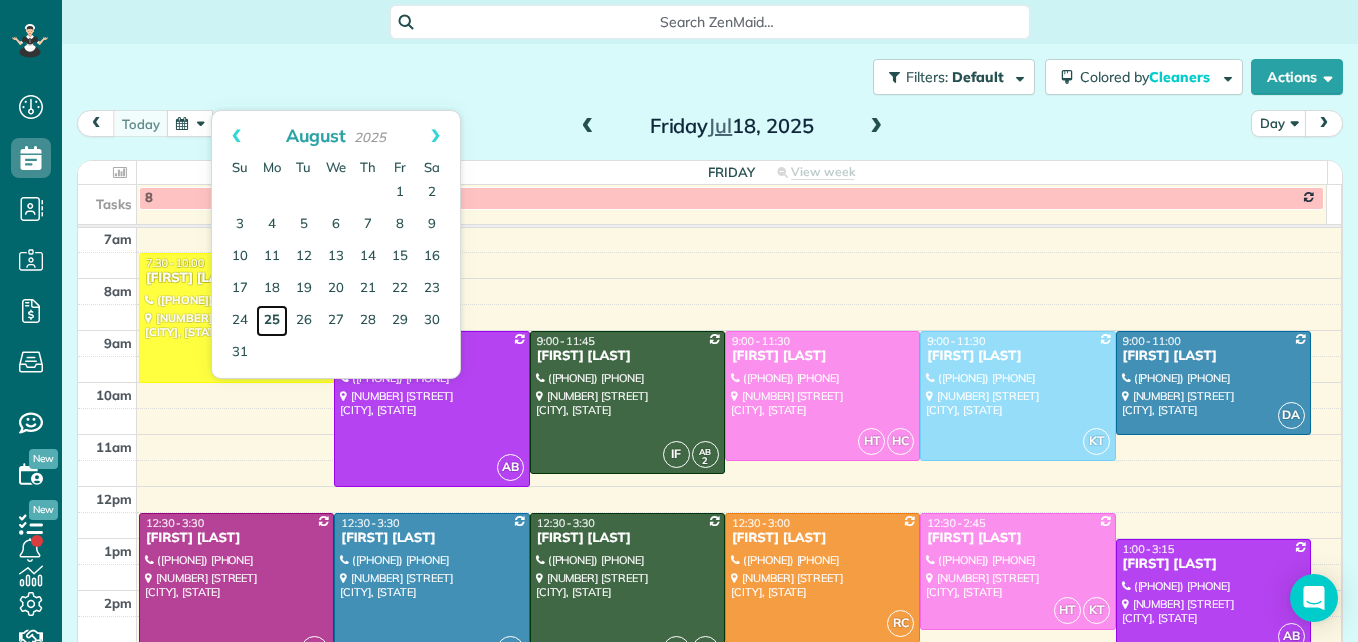 click on "25" at bounding box center (272, 321) 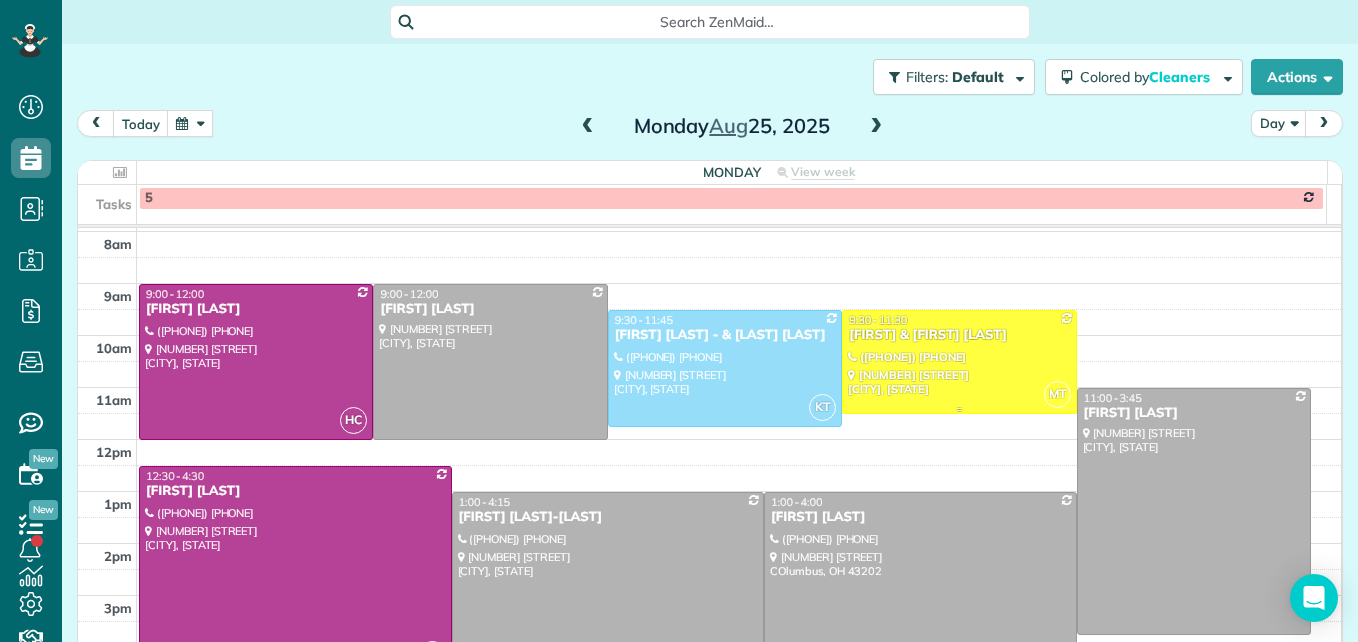 scroll, scrollTop: 209, scrollLeft: 0, axis: vertical 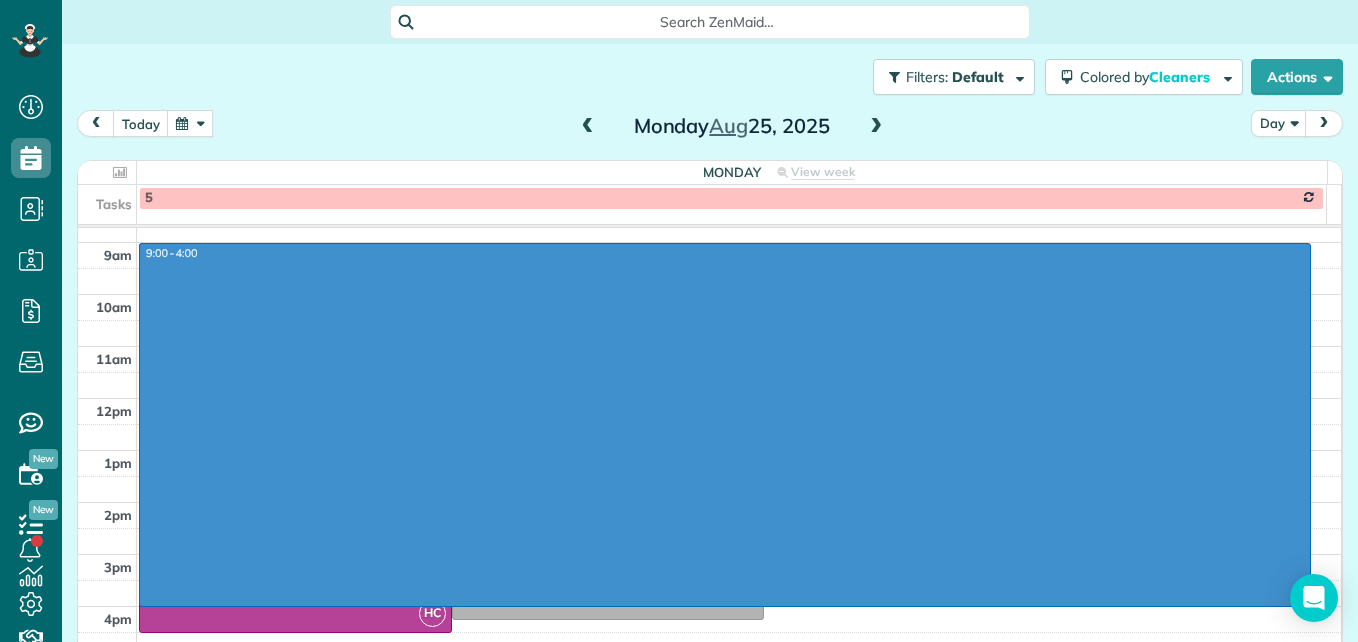 drag, startPoint x: 1109, startPoint y: 338, endPoint x: 1098, endPoint y: 599, distance: 261.2317 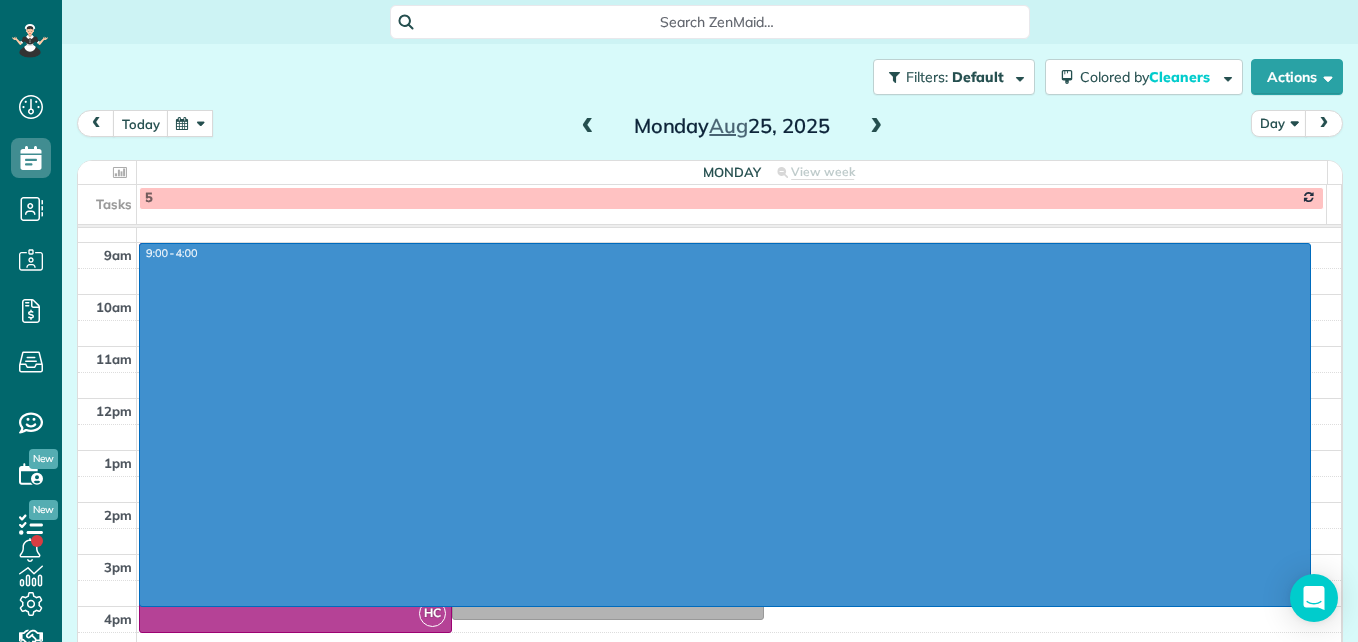 click on "3am 4am 5am 6am 7am 8am 9am 10am 11am 12pm 1pm 2pm 3pm 4pm 5pm 9:00 - 4:00 HC 9:00 - 12:00 Linda Knight (815) 355-0512 226 Caren Avenue Worthington, OH 43085 9:00 - 12:00 Grace Tay 1075 Norway Drive Columbus, OH 43221 KT 9:30 - 11:45 Beth Hewitt - & Jared Gardner (614) 261-7290 70 Erie Rd Columbus, OH 43214 MT 9:30 - 11:30 Kim & Chris Basmagy (614) 477-5525 29 w N broadway COLUMBUS, OH 43214 11:00 - 3:45 Fiona Williamson 570 Terrace Lane Chillicothe, OH 45601 HC 12:30 - 4:30 Dave Wallingford (614) 286-7362 111 Riverview park dr columbus, OH 43214 1:00 - 4:15 Paisley Nash-Dooley (614) 500-2682 985 Kennington Columbus, OH 43220 1:00 - 4:00 Natalie Boyne (614) 558-4096 449 E tulane rd COlumbus, OH 43202" at bounding box center (709, 320) 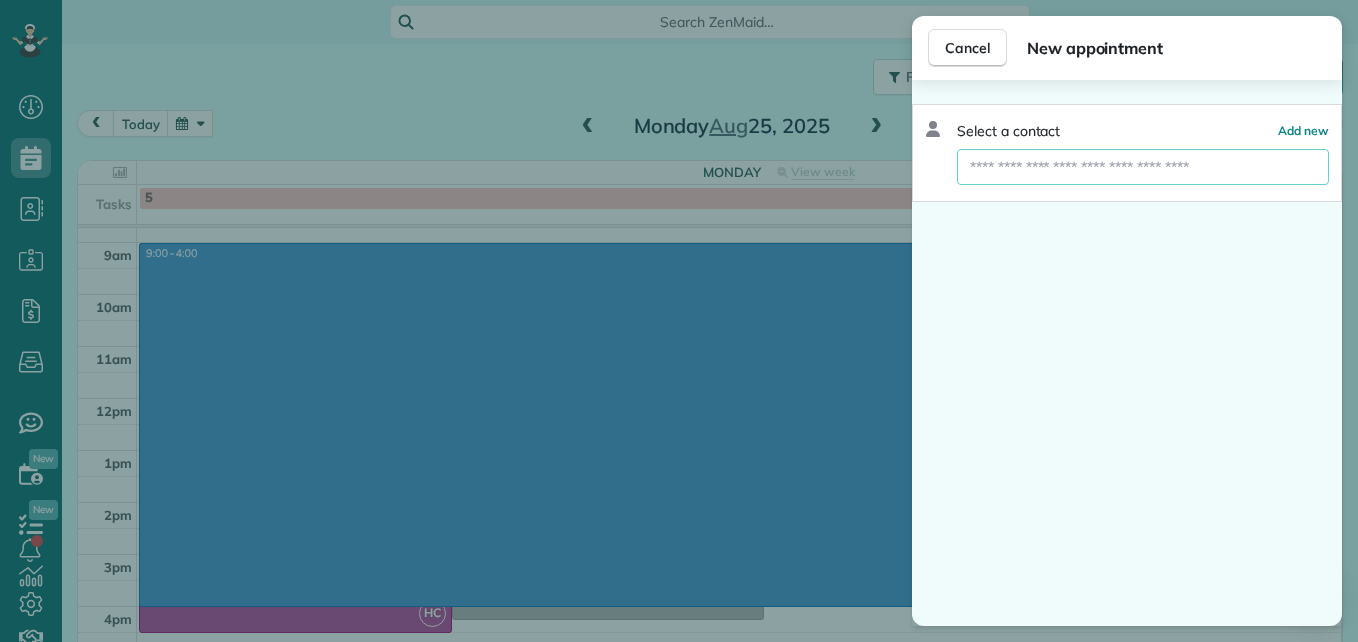 click at bounding box center (1143, 167) 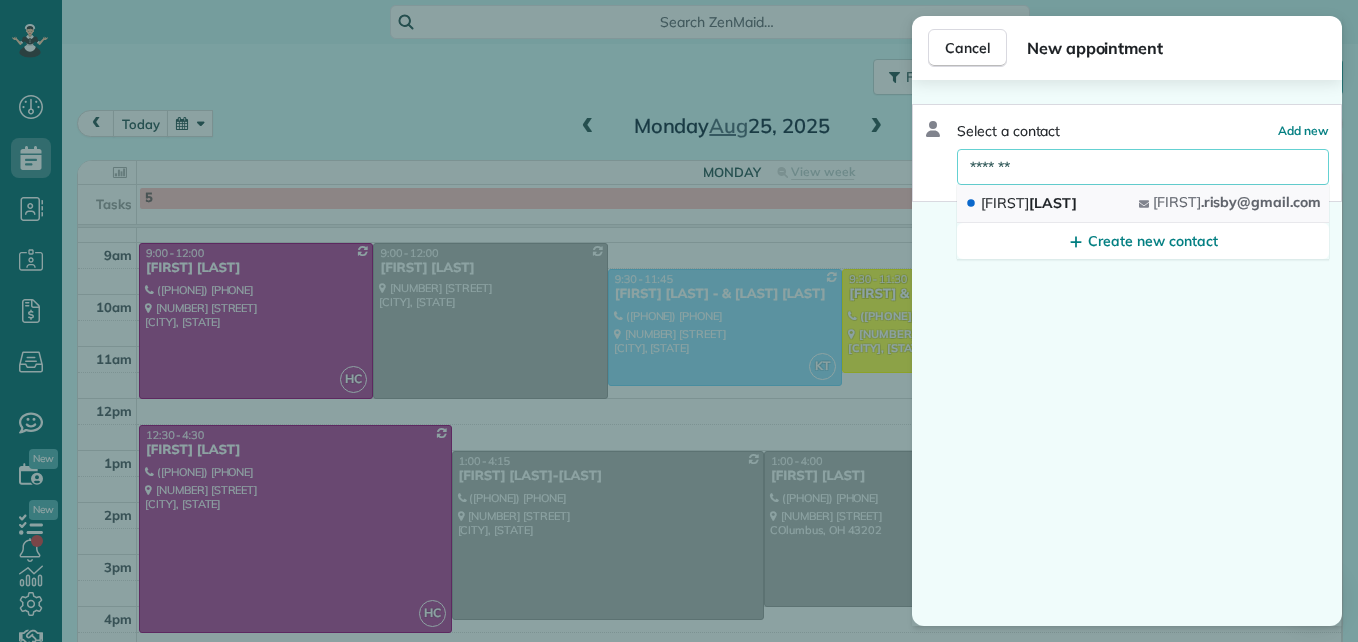 type on "*******" 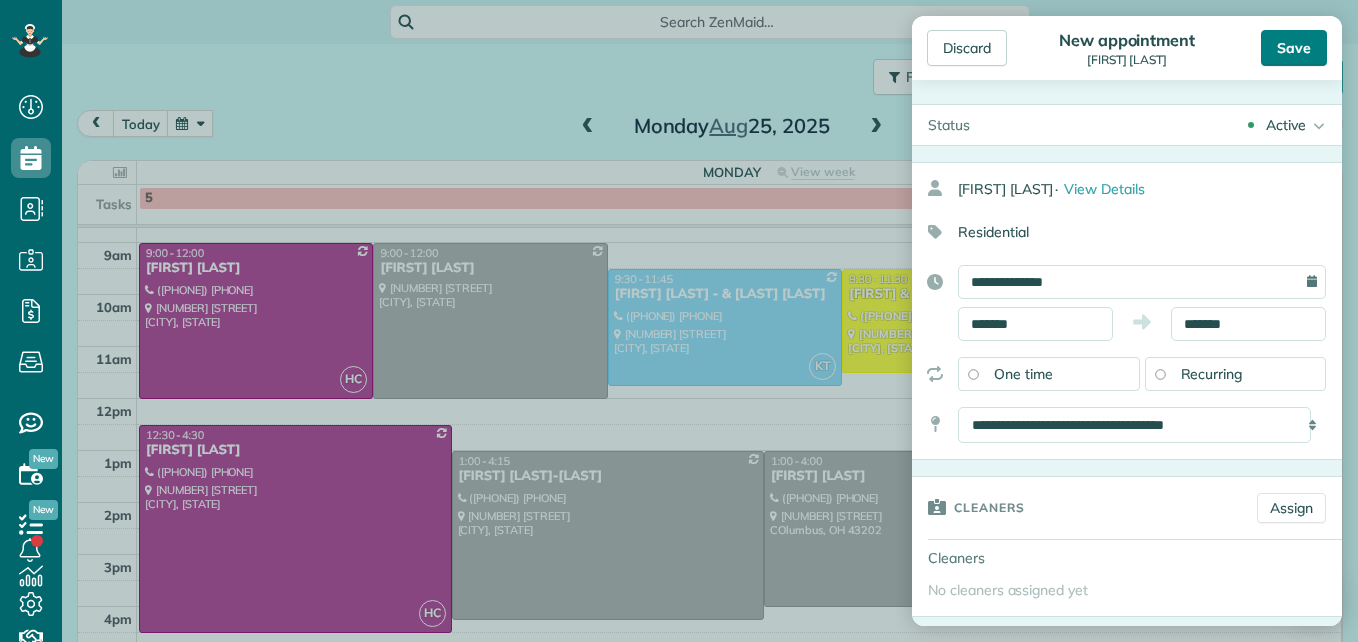 click on "Save" at bounding box center (1294, 48) 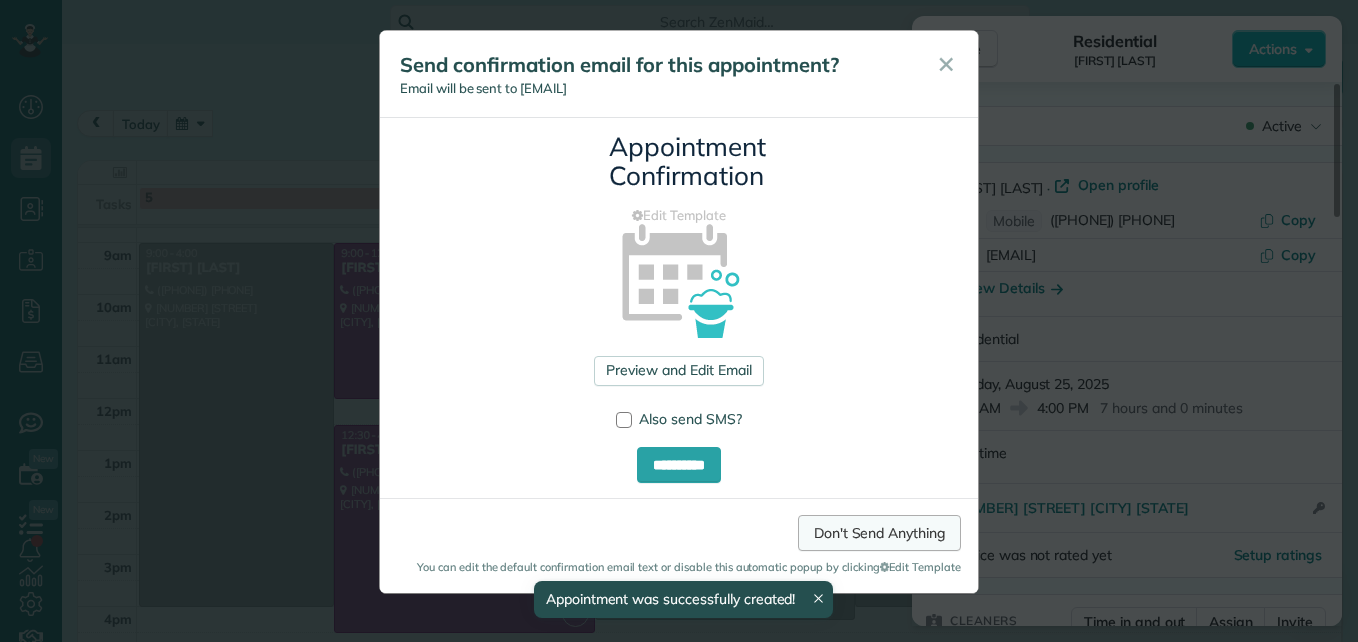 drag, startPoint x: 882, startPoint y: 530, endPoint x: 887, endPoint y: 496, distance: 34.36568 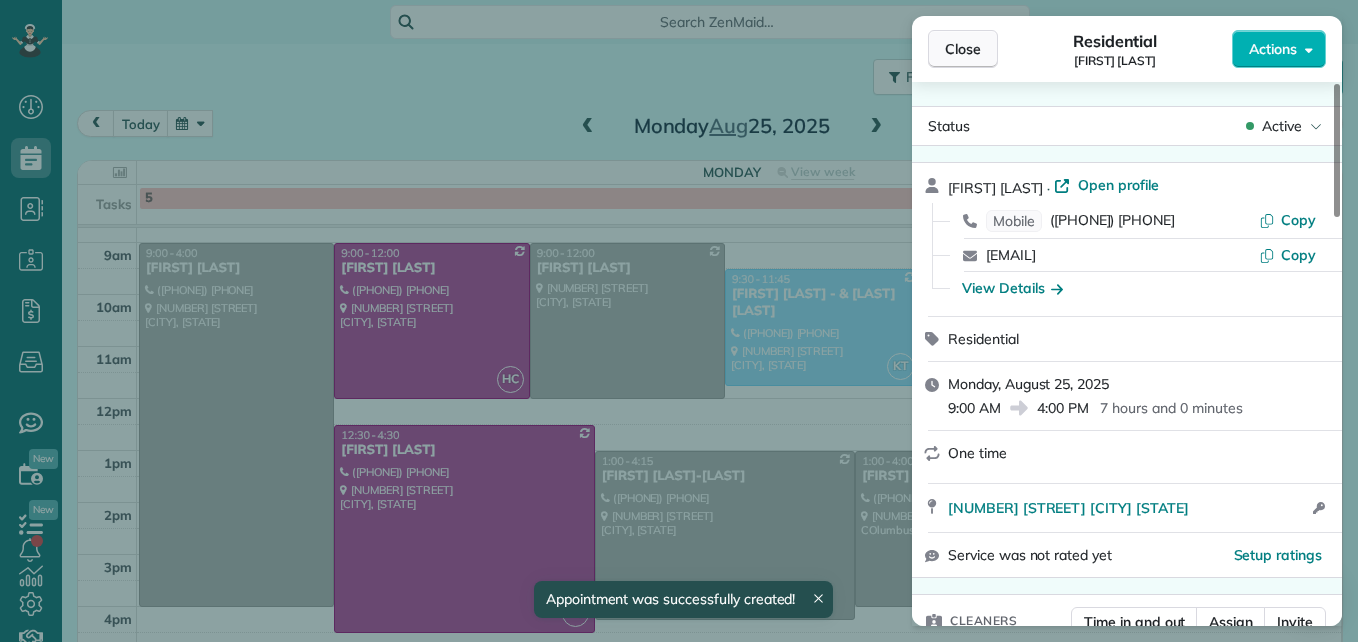 click on "Close" at bounding box center [963, 49] 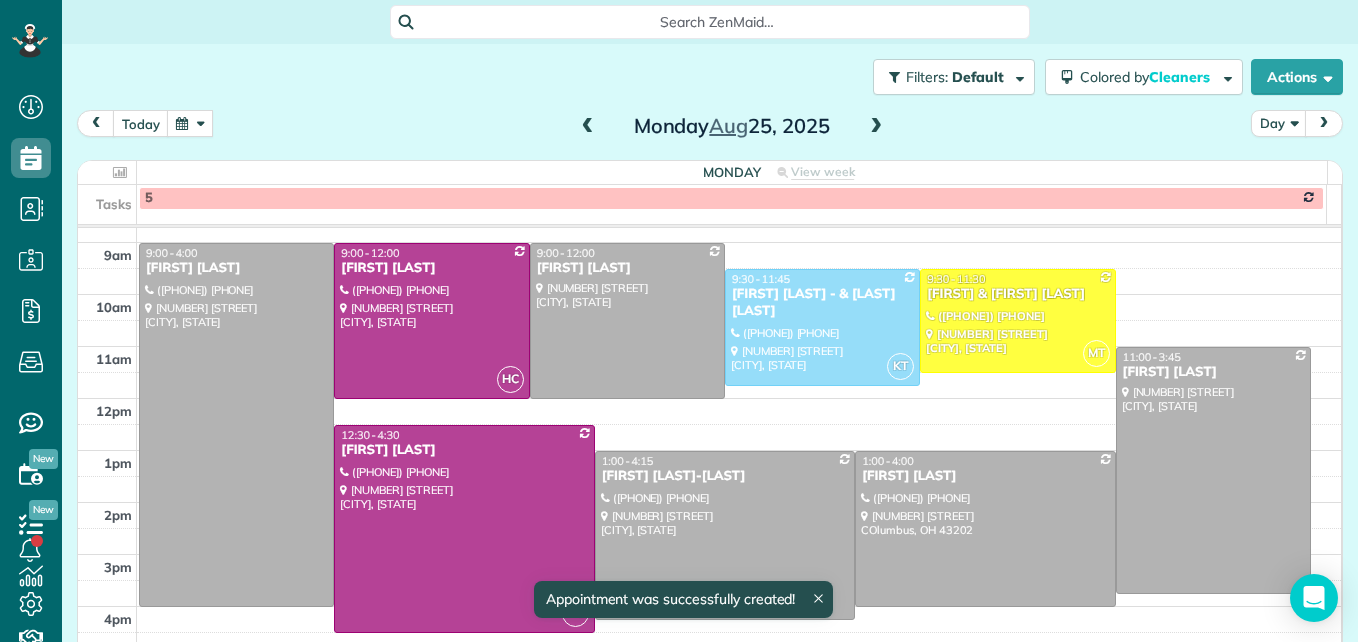 click at bounding box center [876, 127] 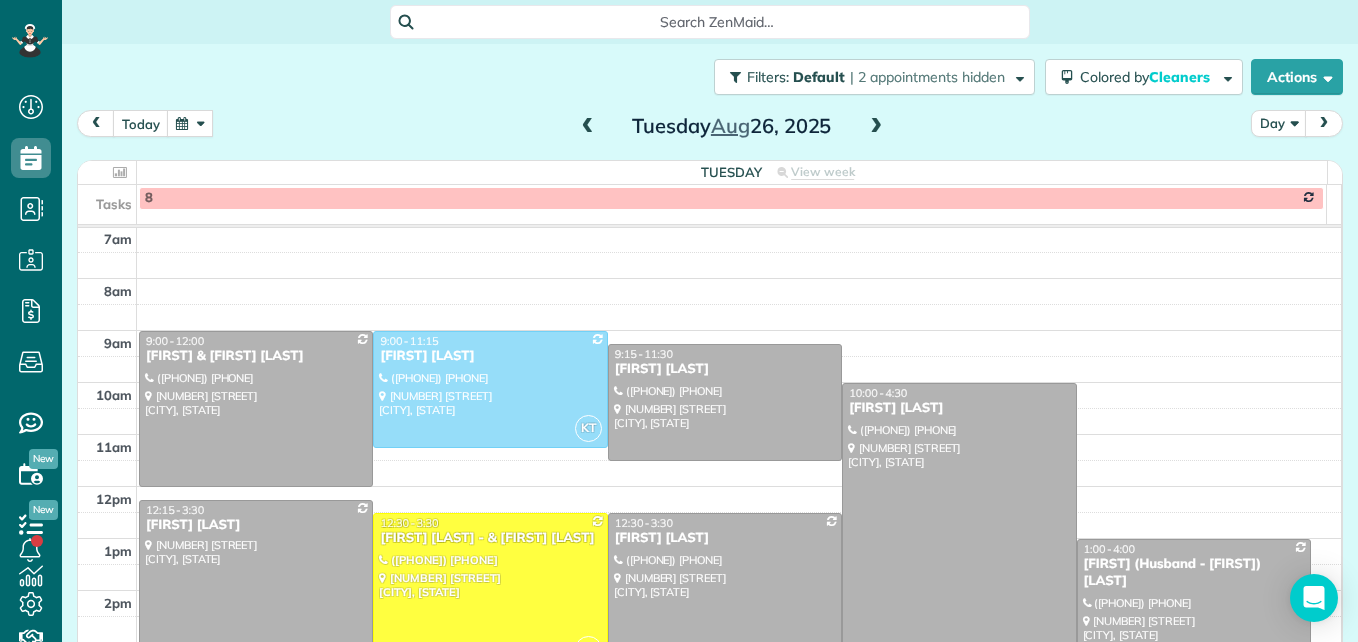 scroll, scrollTop: 26, scrollLeft: 0, axis: vertical 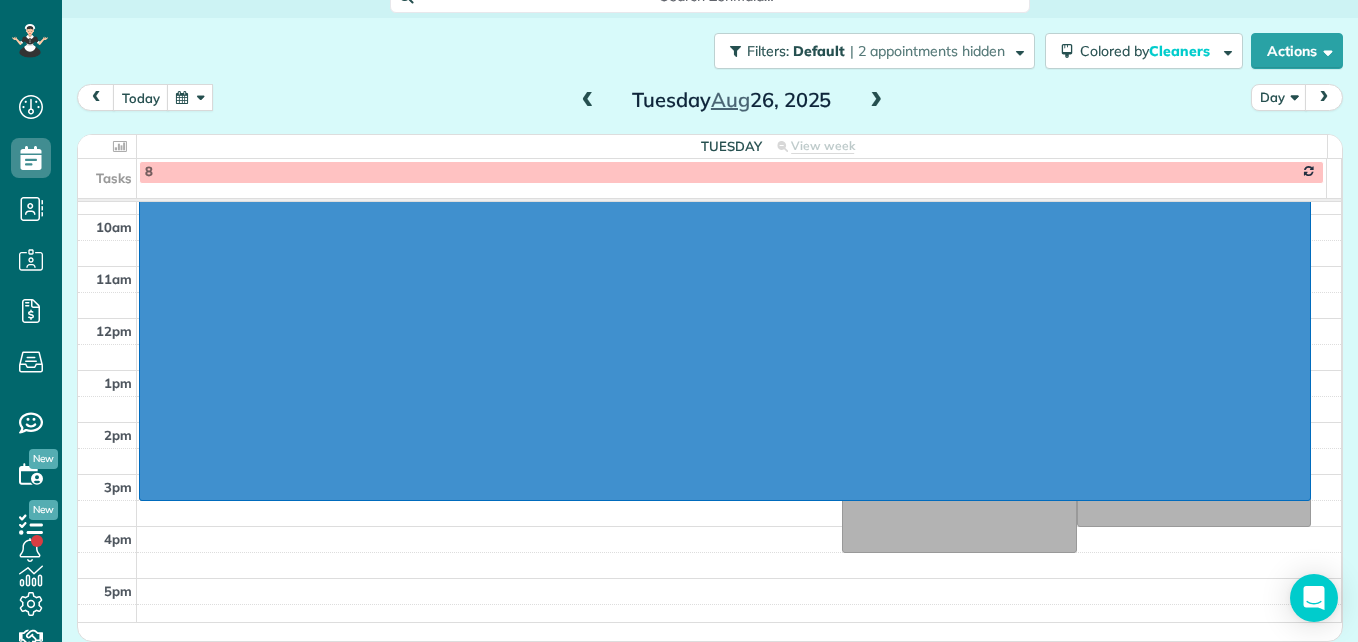 drag, startPoint x: 1062, startPoint y: 308, endPoint x: 1044, endPoint y: 499, distance: 191.8463 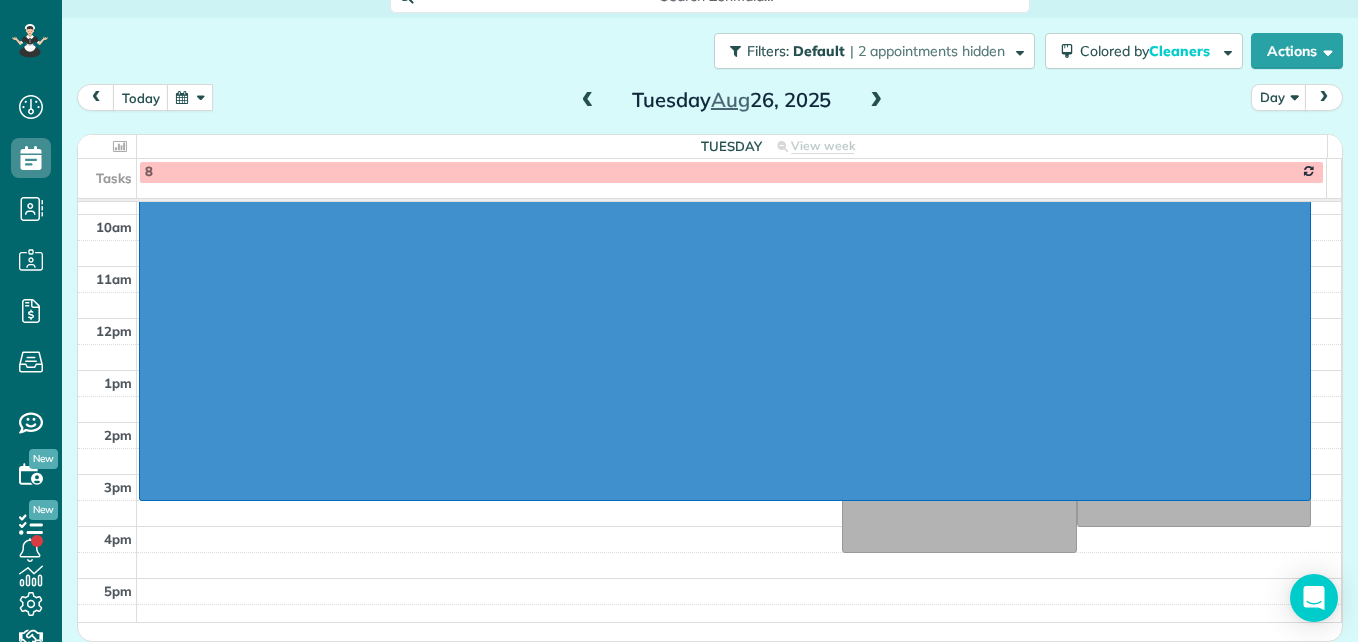 click on "3am 4am 5am 6am 7am 8am 9am 10am 11am 12pm 1pm 2pm 3pm 4pm 5pm 9:00 - 3:30 9:00 - 12:00 Amanda & Daeron Wilson (614) 537-6739 325 East Longview Avenue Columbus, OH 43202 KT 9:00 - 11:15 Lauren Christopher (937) 216-2577 115 e kelso Columbus, OH 43202 9:15 - 11:30 Amy Adams (614) 353-9834 164 e 2nd ave COLUMBUS, OH 43201 10:00 - 4:30 lori stewart (740) 775-2379 870 Wiley Road Chillicothe, OH 45601 12:15 - 3:30 Amy Szabo 387 East Weber Road Columbus, OH 43202 MT 12:30 - 3:30 Amy Price - & Charlotte Belland (614) 657-6277 1999 Fraley dr Columbus, OH 43235 12:30 - 3:30 Meta Brown (929) 428-1194 1625 Doone Road Columbus, OH 43221 1:00 - 4:00 Ruth (Husband - David) Colker (614) 519-9801 697 Dennison Avenue Columbus, OH 43215" at bounding box center [709, 240] 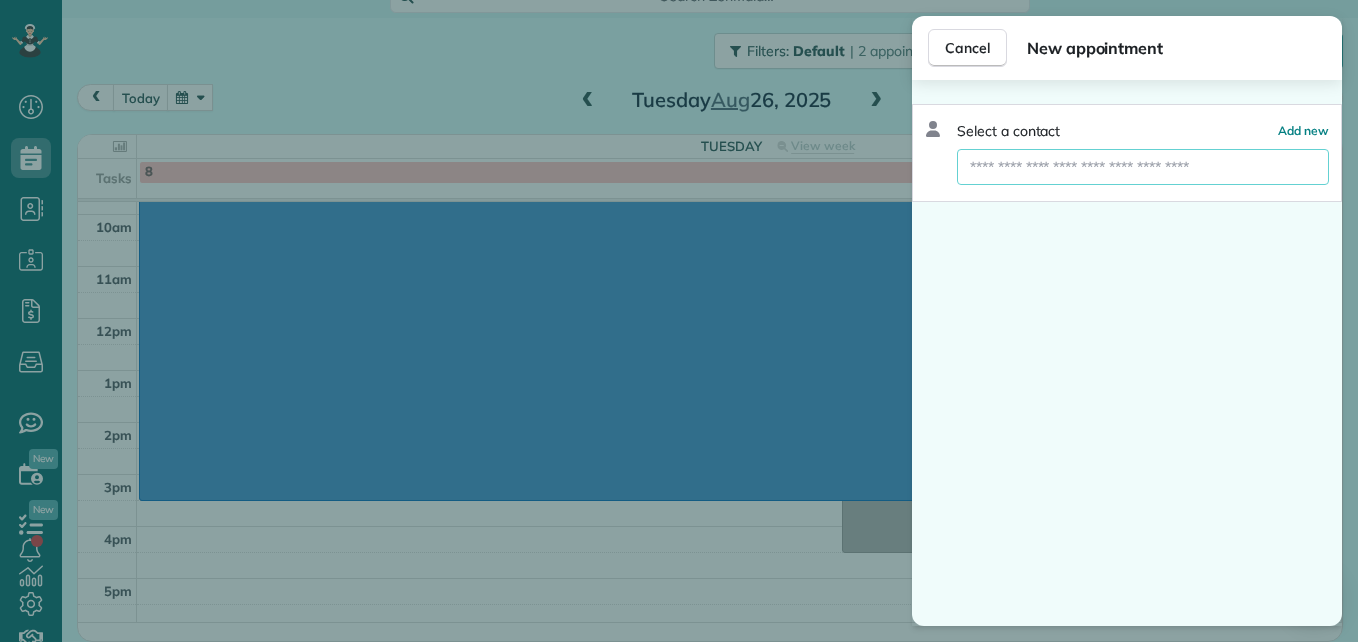click at bounding box center [1143, 167] 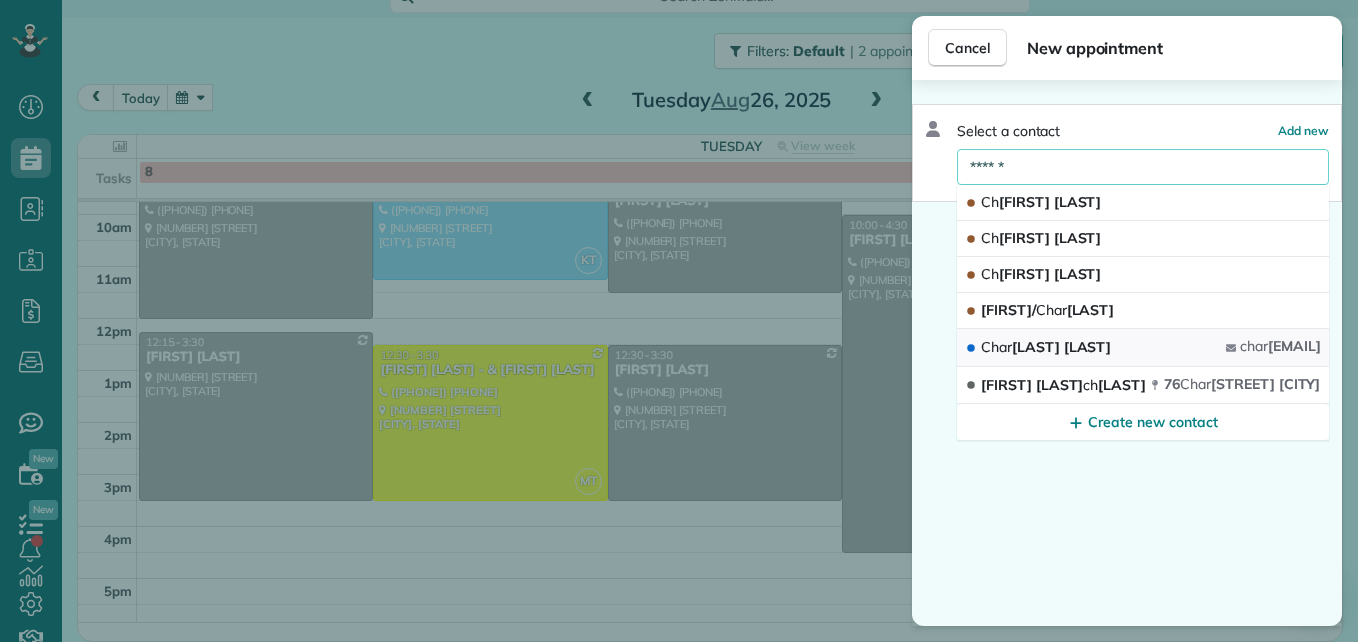 type on "******" 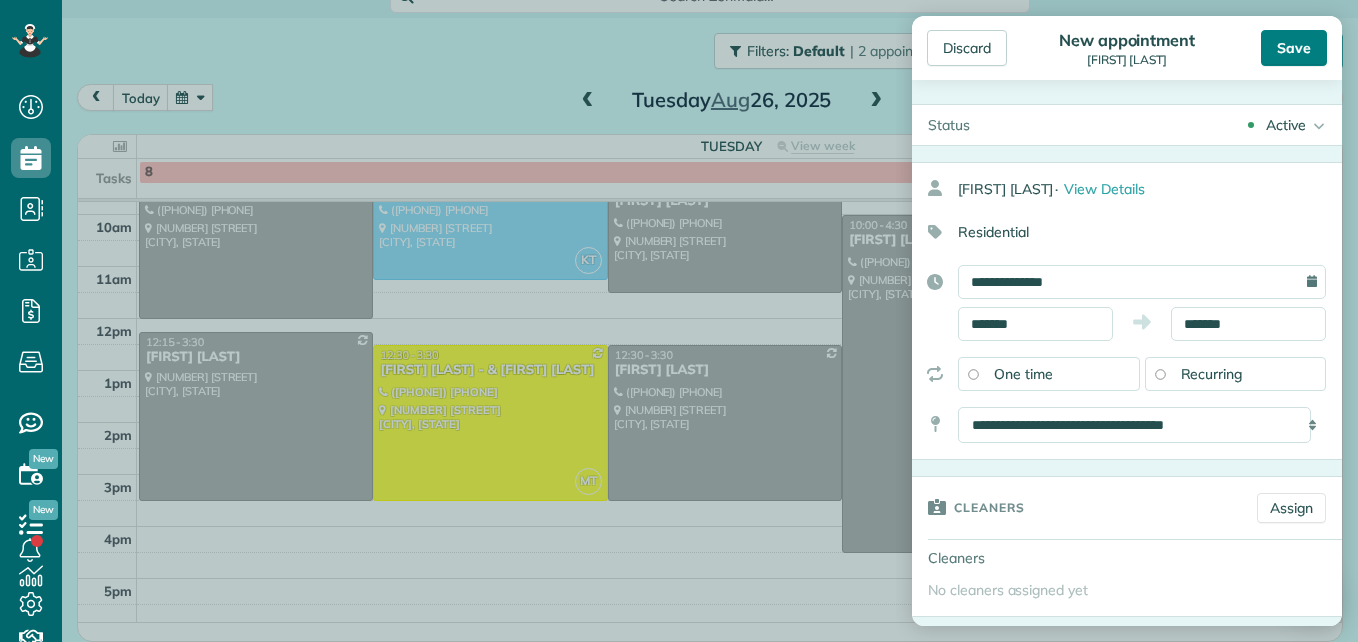 click on "Save" at bounding box center (1294, 48) 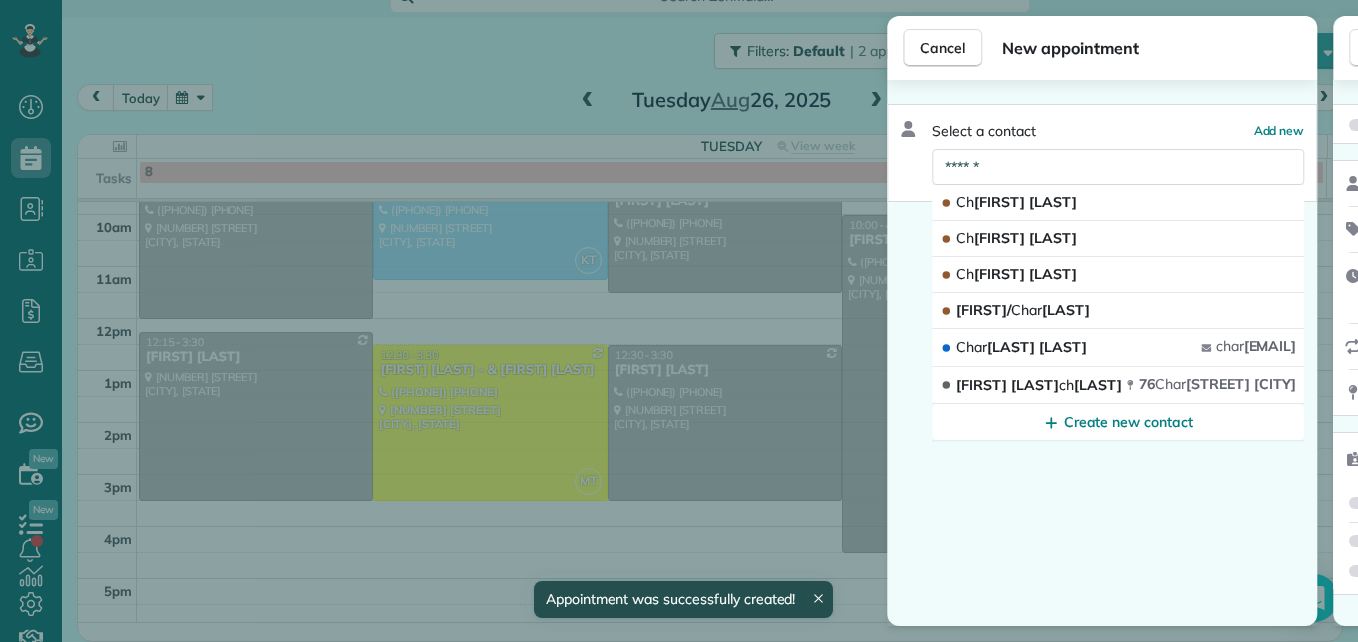 scroll, scrollTop: 339, scrollLeft: 0, axis: vertical 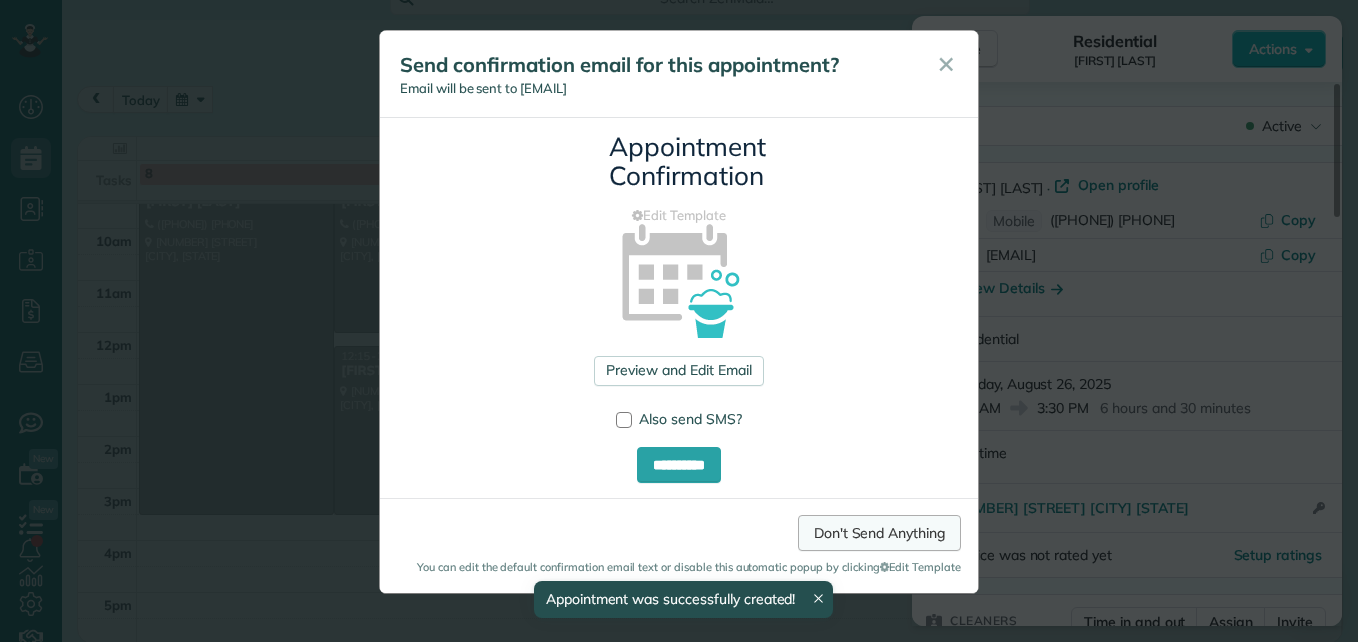 click on "Don't Send Anything" at bounding box center (879, 533) 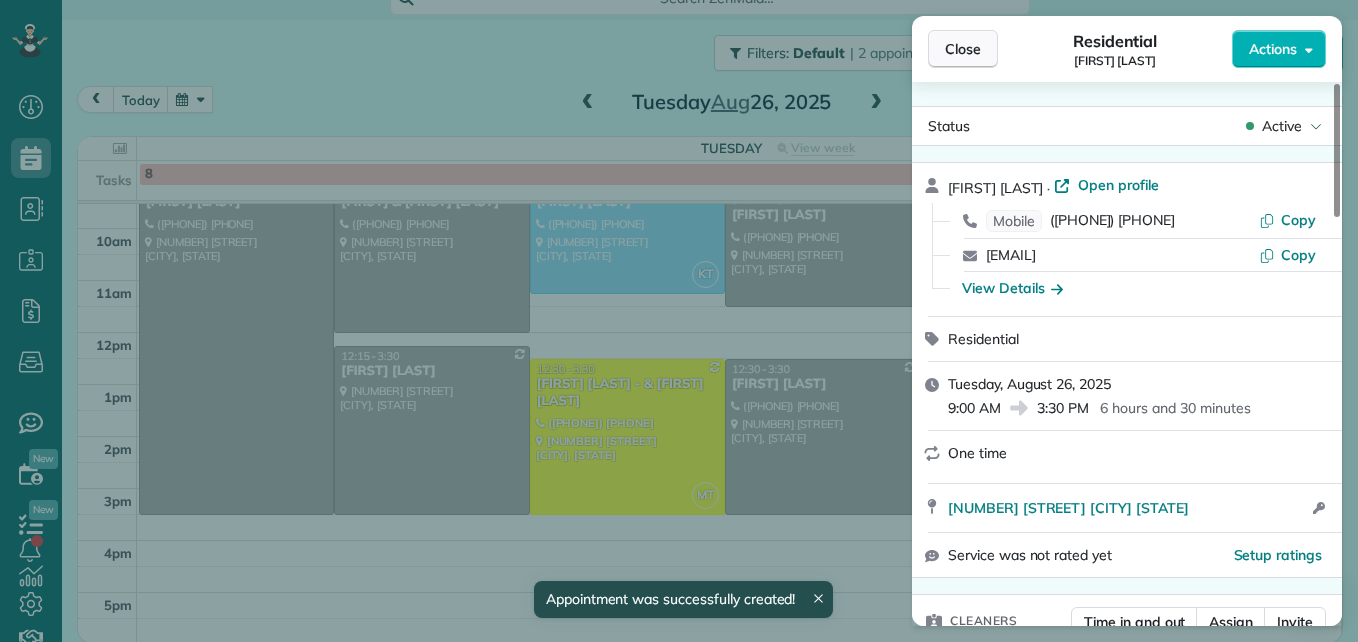 click on "Close" at bounding box center [963, 49] 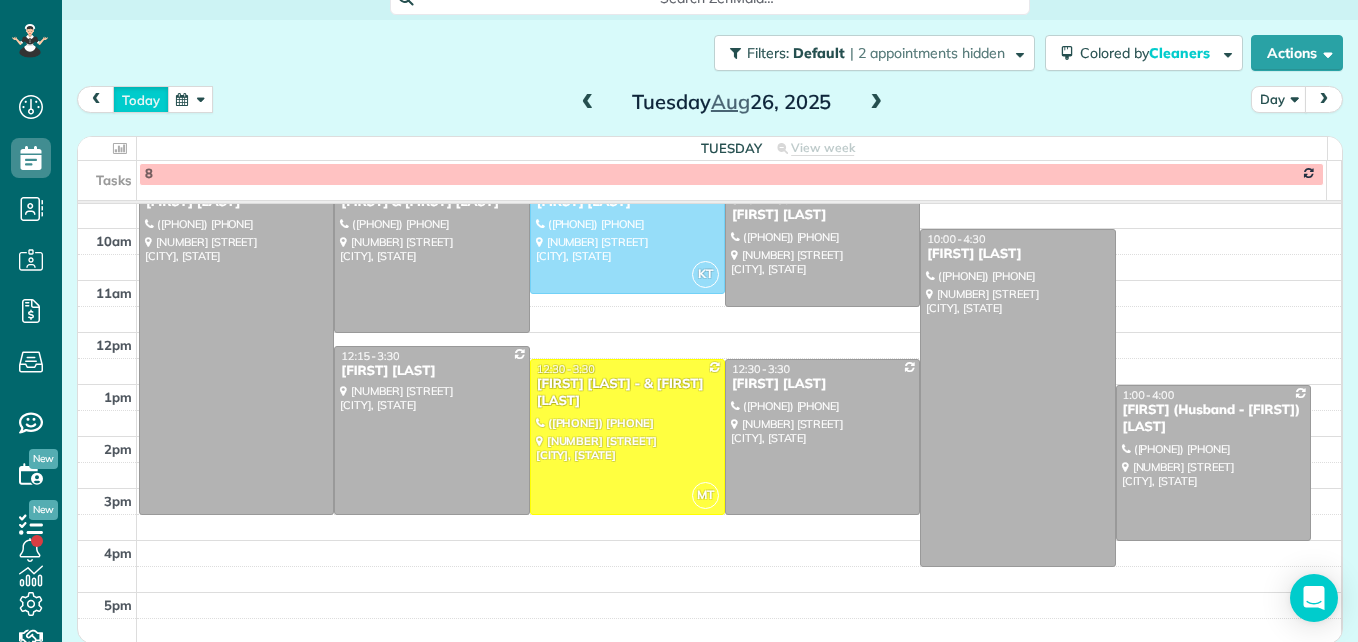 click on "today" at bounding box center (141, 99) 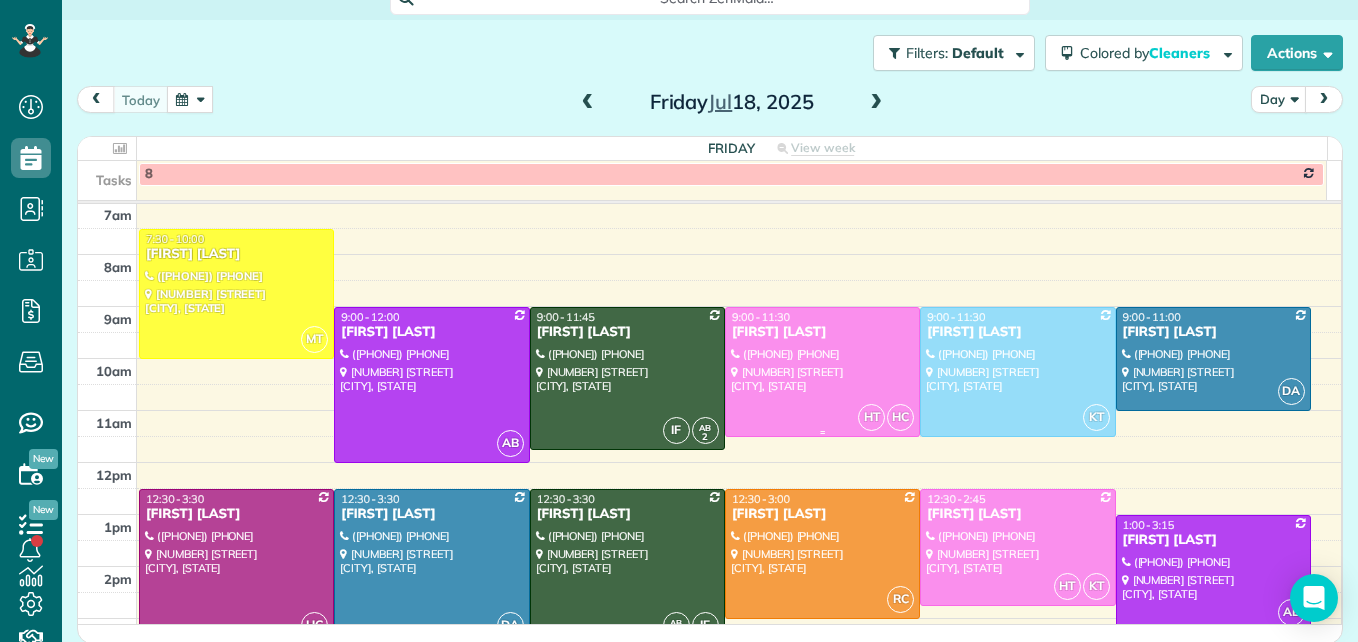 click at bounding box center (822, 372) 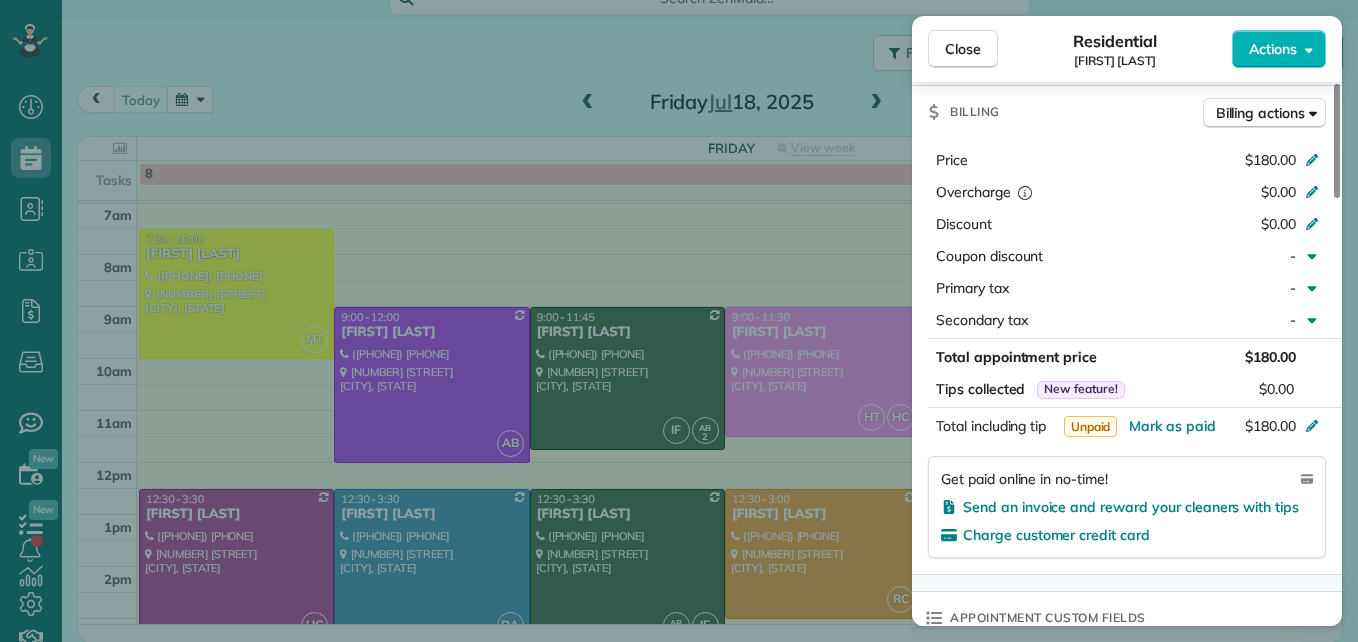 scroll, scrollTop: 1000, scrollLeft: 0, axis: vertical 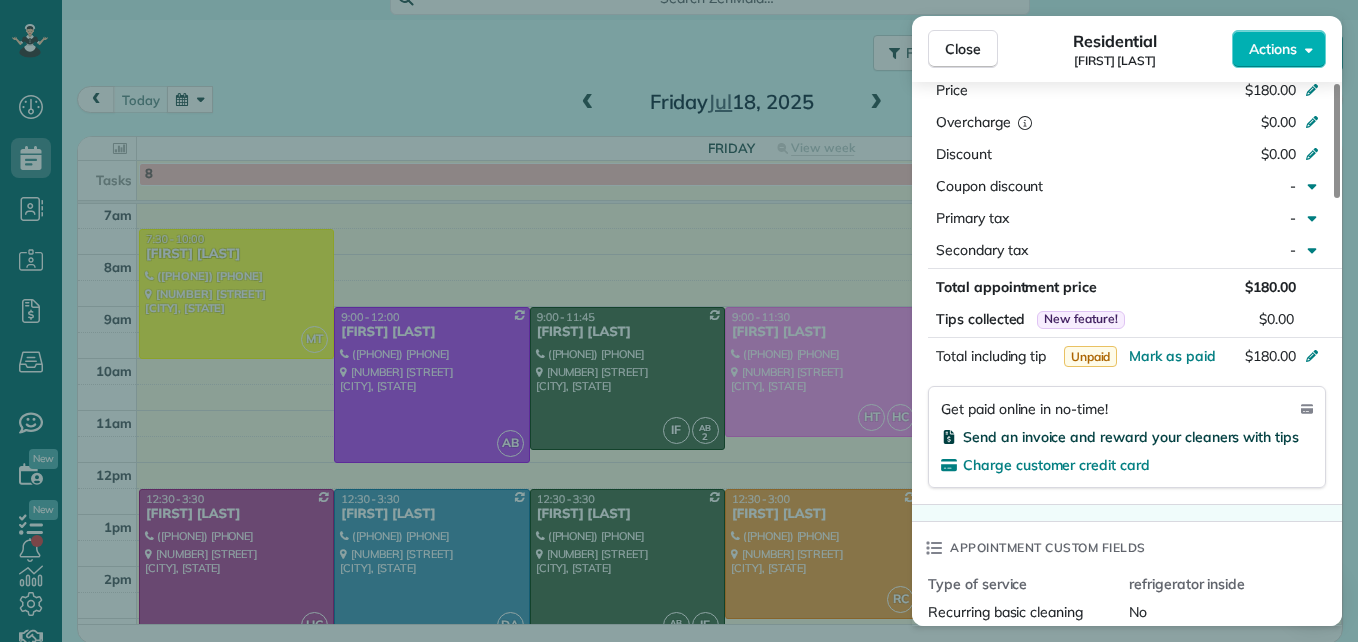 click on "Send an invoice and reward your cleaners with tips" at bounding box center [1131, 437] 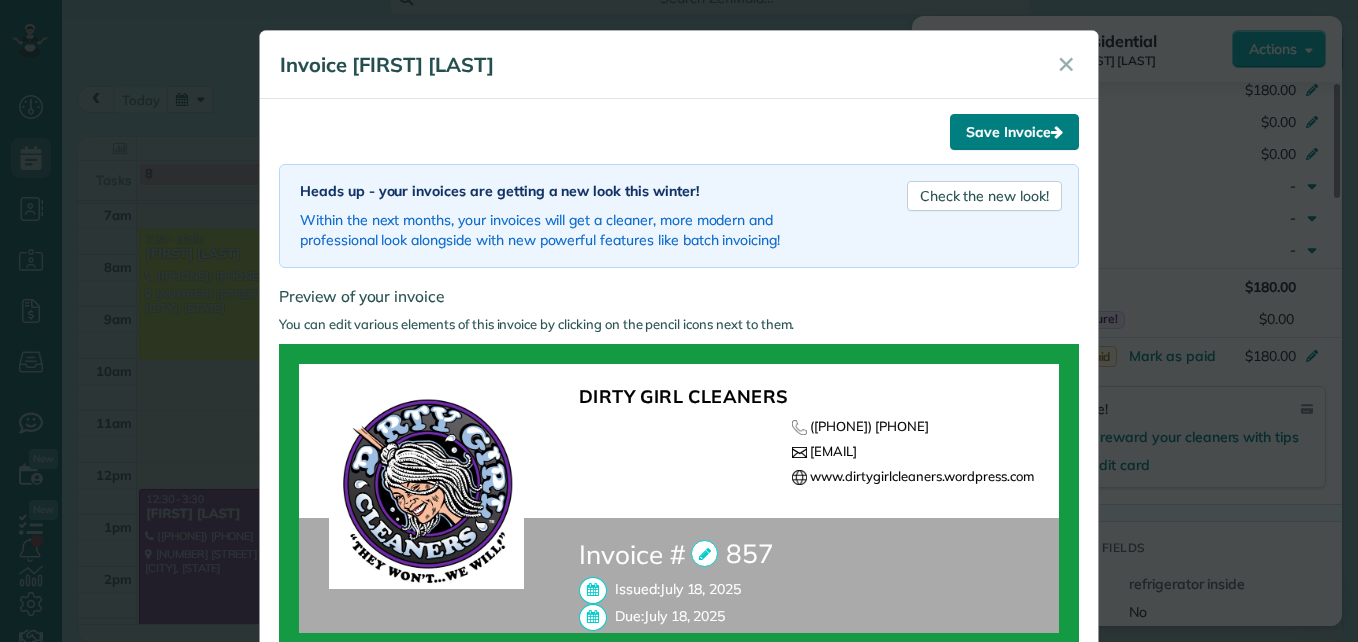 click on "Save Invoice" at bounding box center (1014, 132) 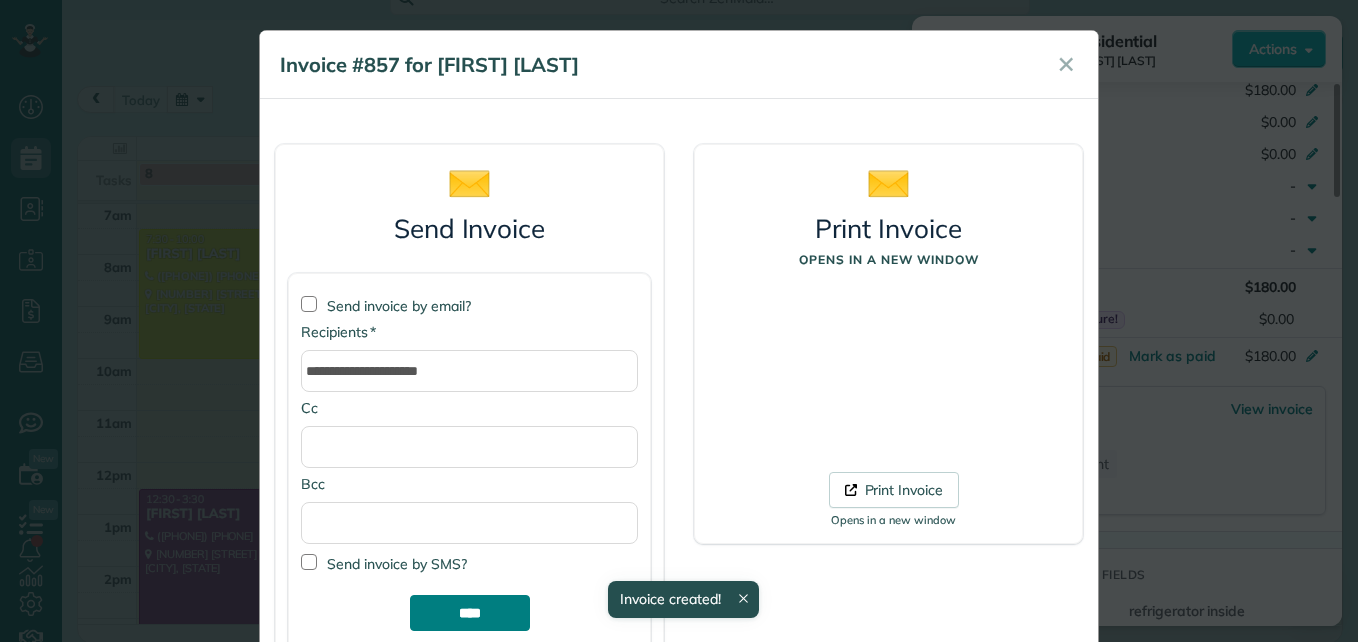 click on "****" at bounding box center (470, 613) 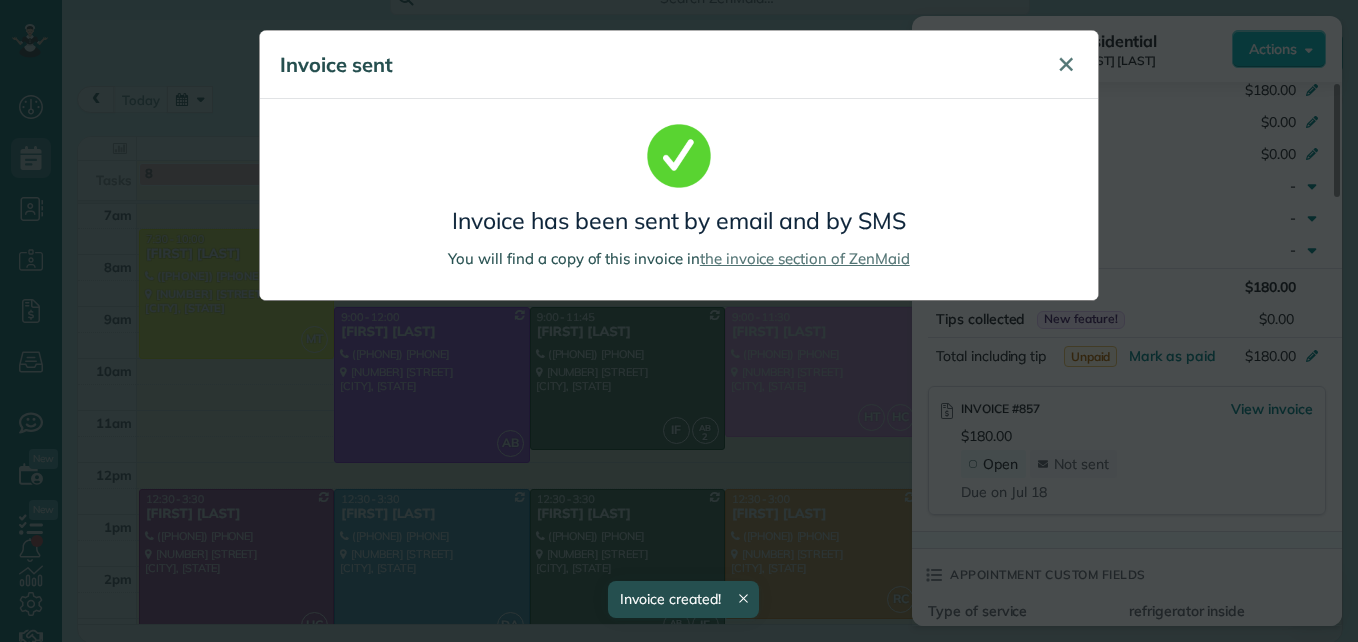 click on "✕" at bounding box center (1066, 64) 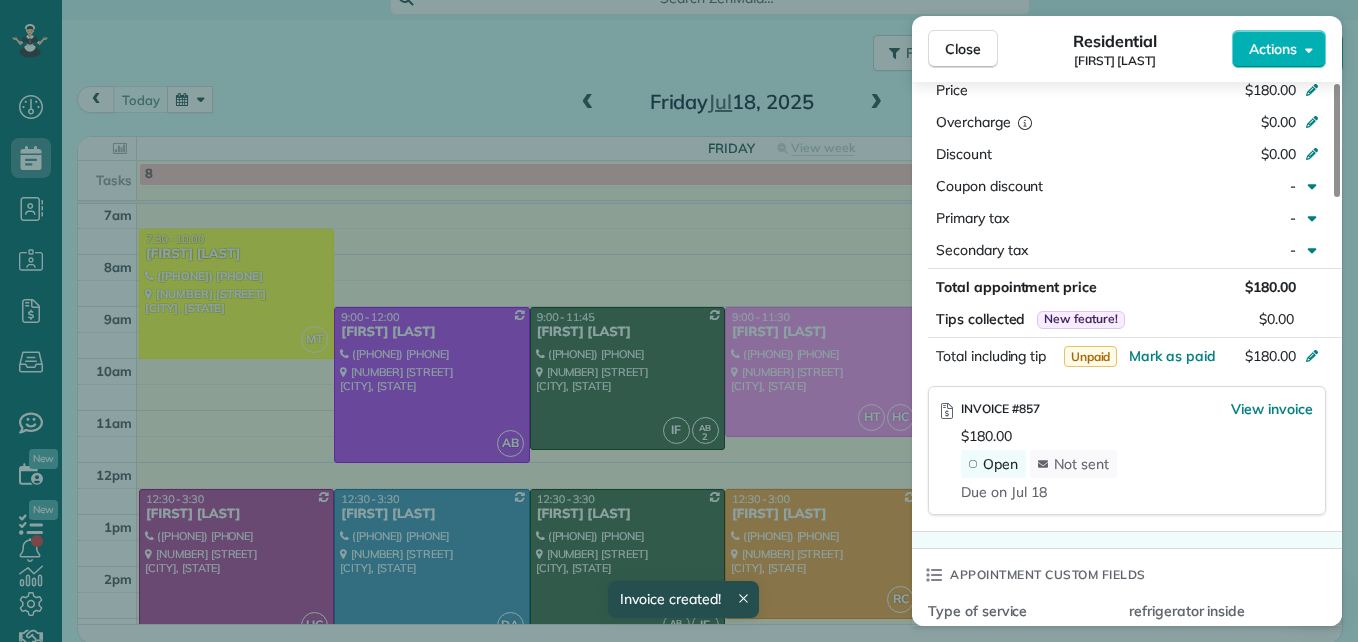 click on "Close" at bounding box center [963, 49] 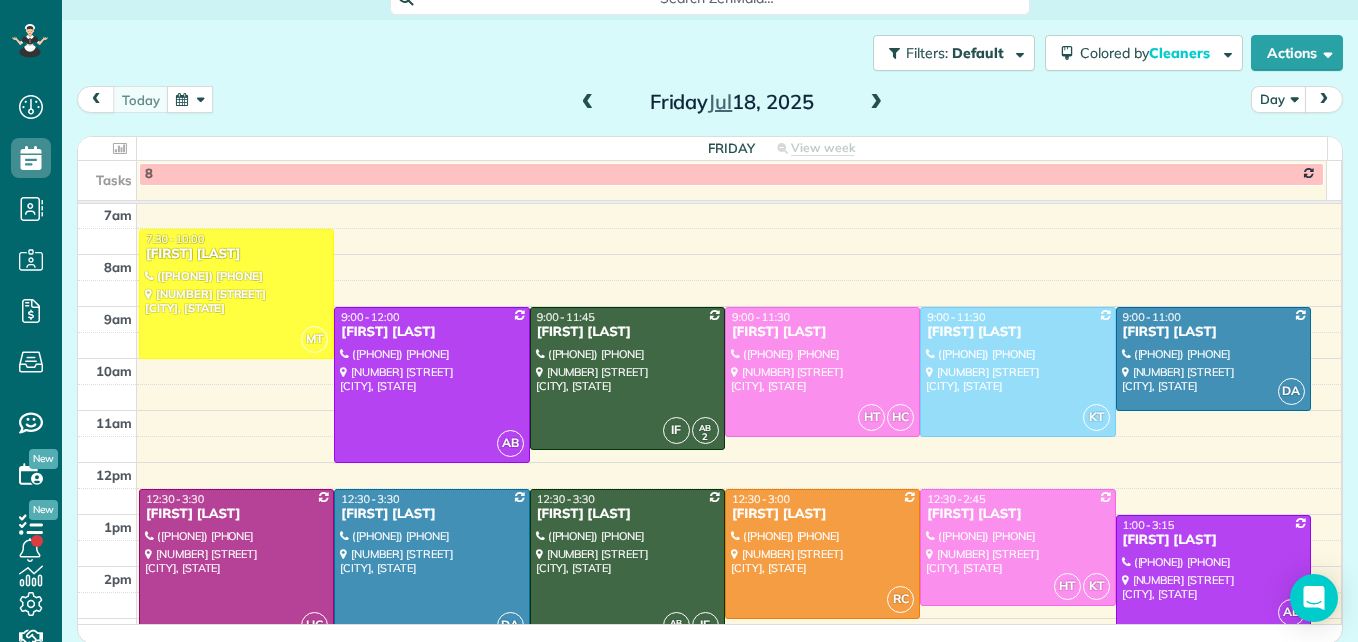 click at bounding box center [588, 103] 